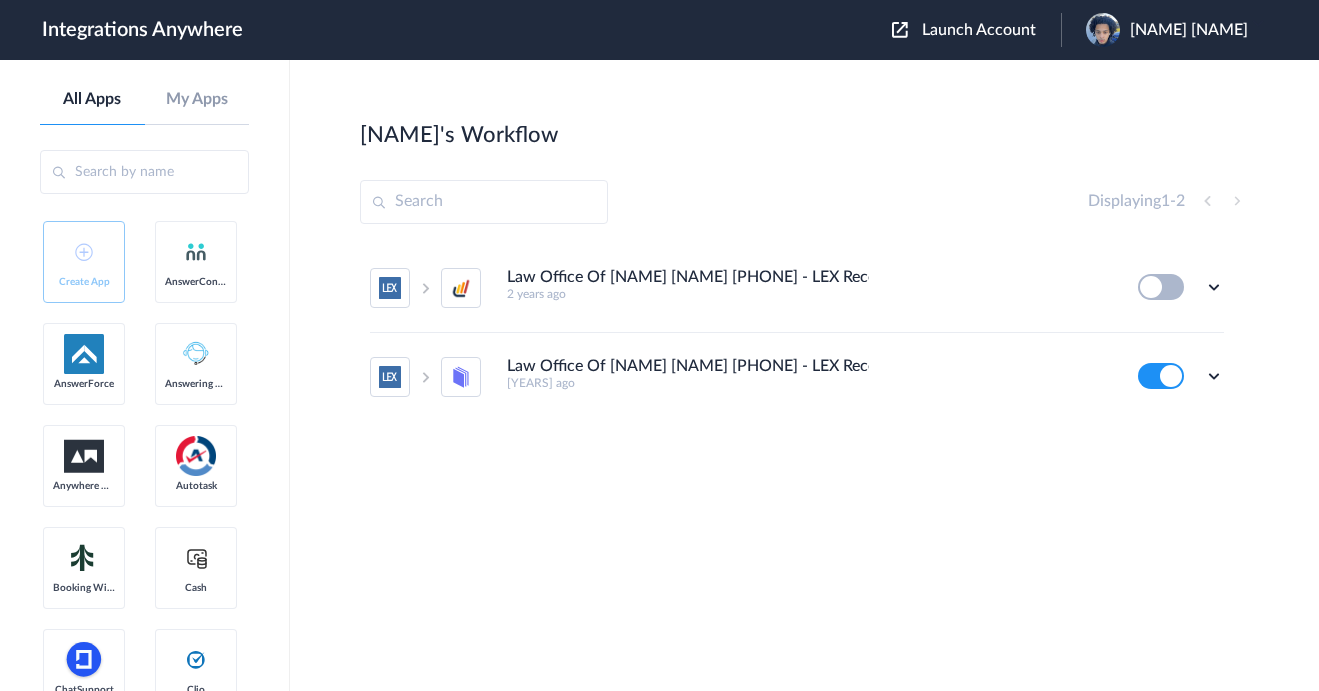 scroll, scrollTop: 0, scrollLeft: 0, axis: both 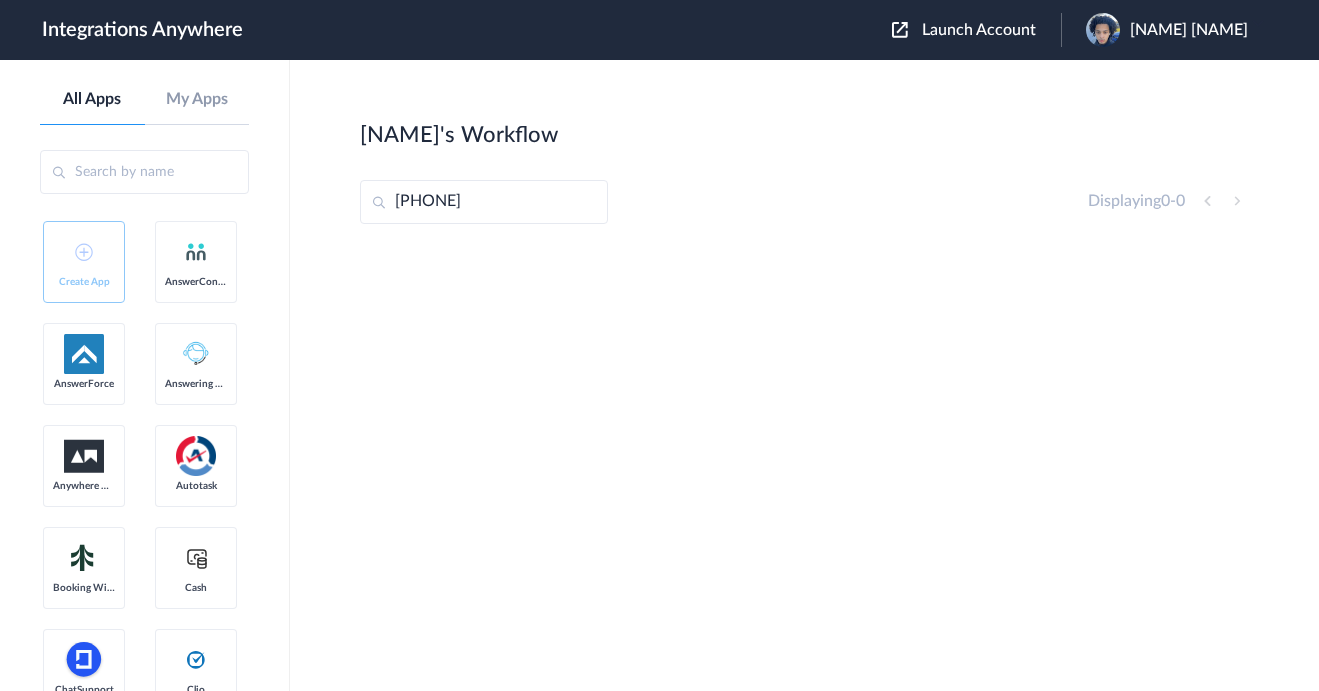 type on "[PHONE]" 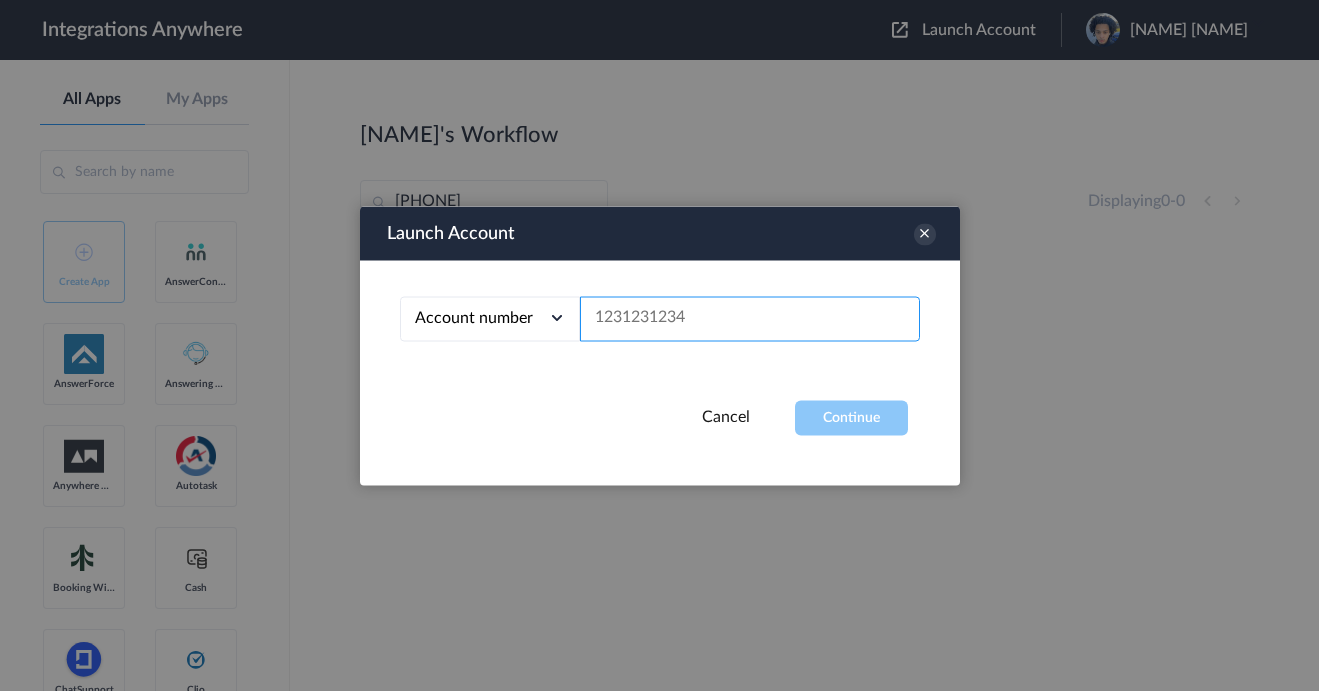 click at bounding box center [750, 318] 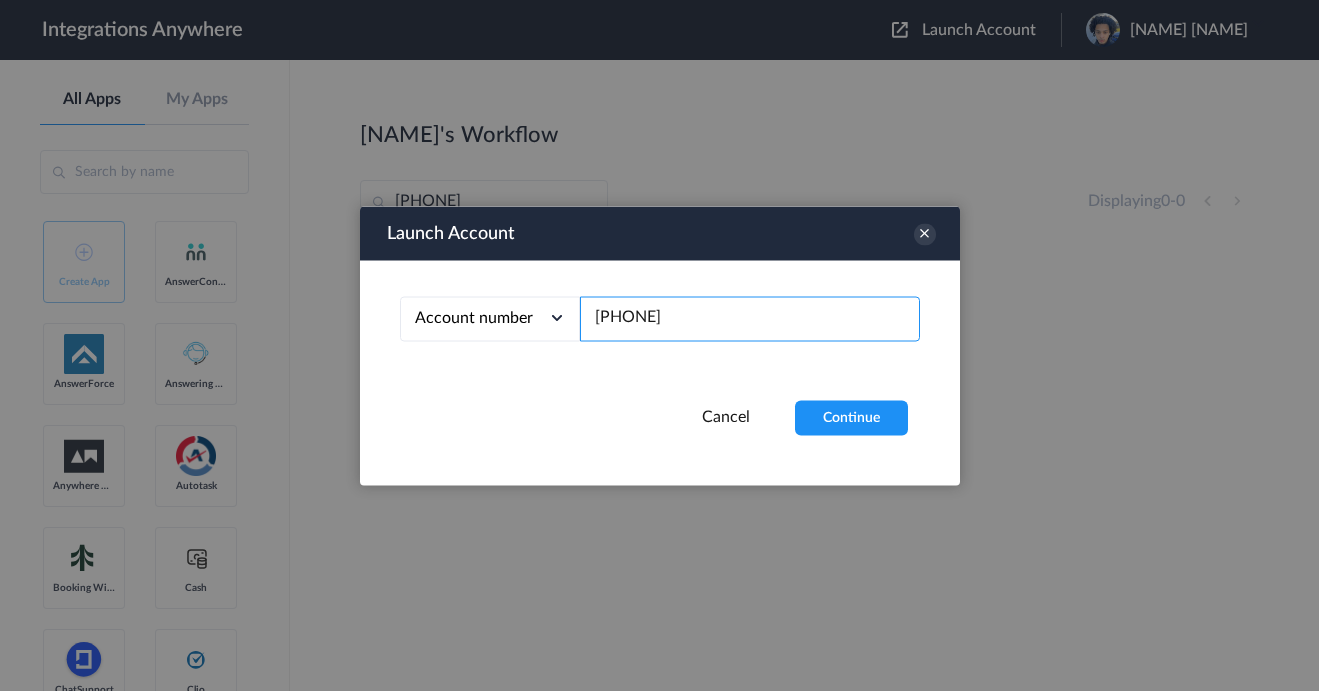 type 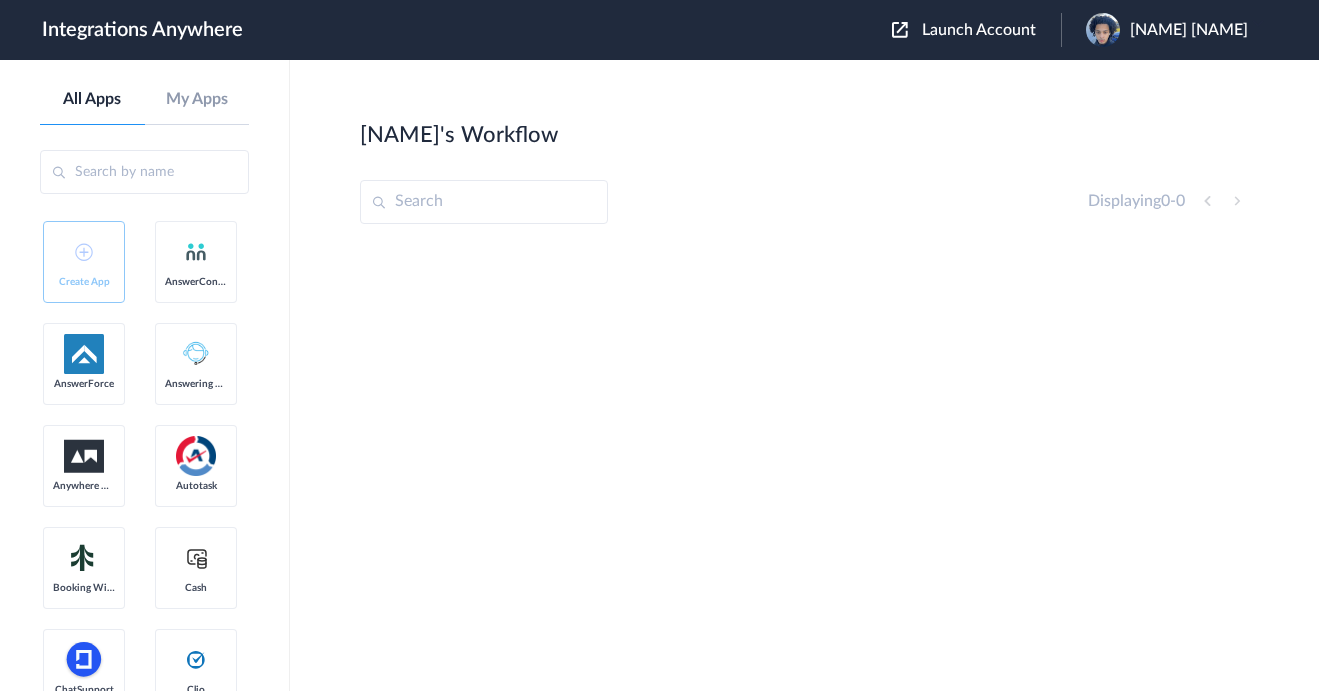 click on "Launch Account
Dariel Garciazapata
My Account
Logout" at bounding box center (1080, 30) 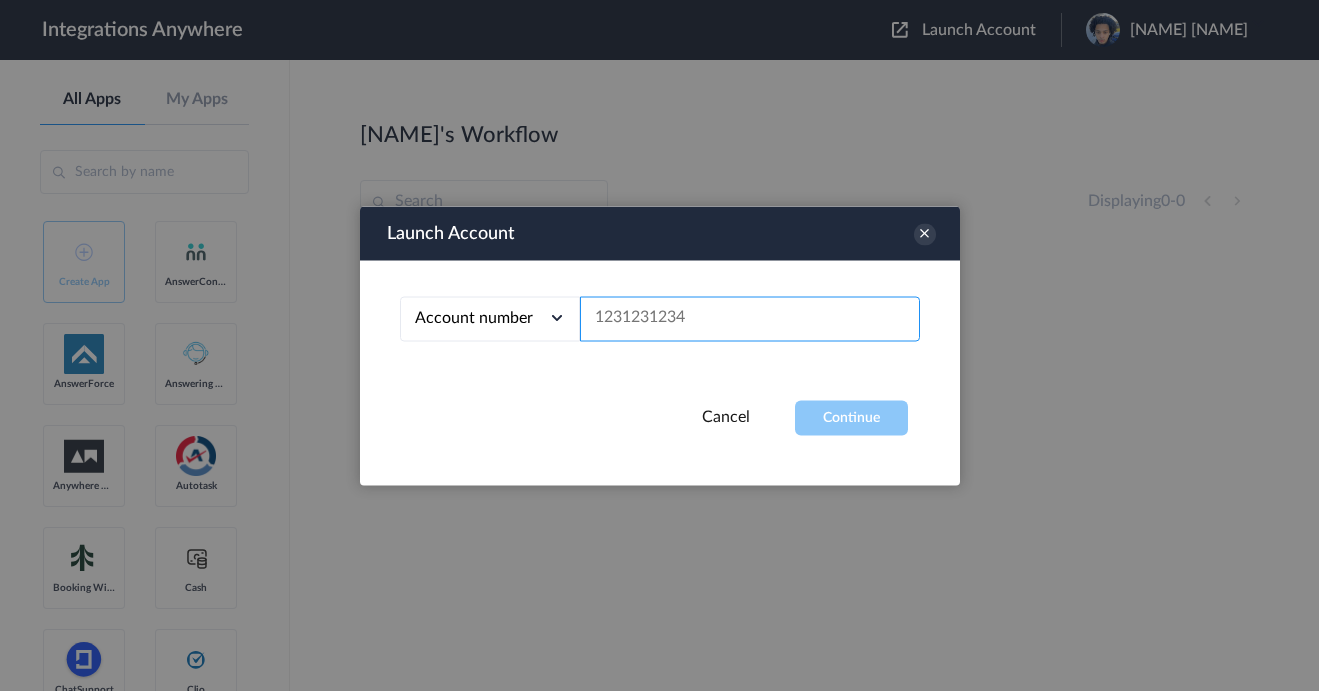 click at bounding box center (750, 318) 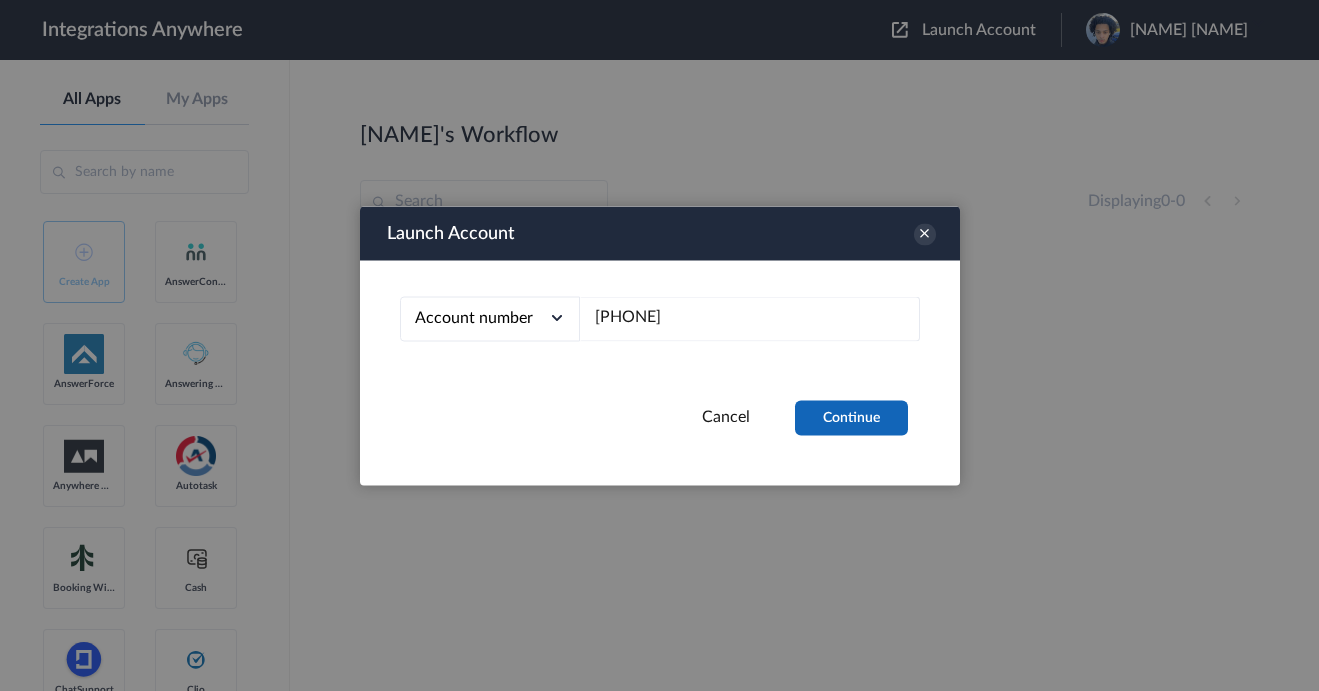 click on "Continue" at bounding box center (851, 417) 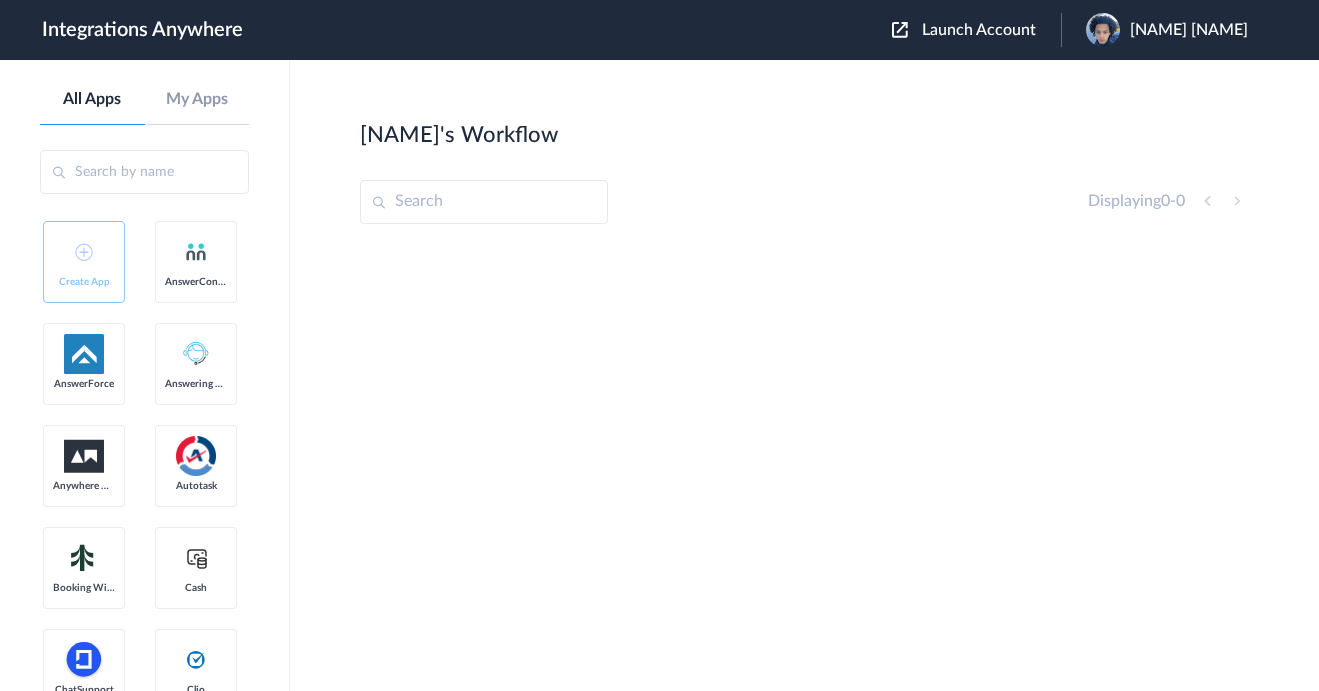 click on "Displaying  0  -  0" at bounding box center [1168, 201] 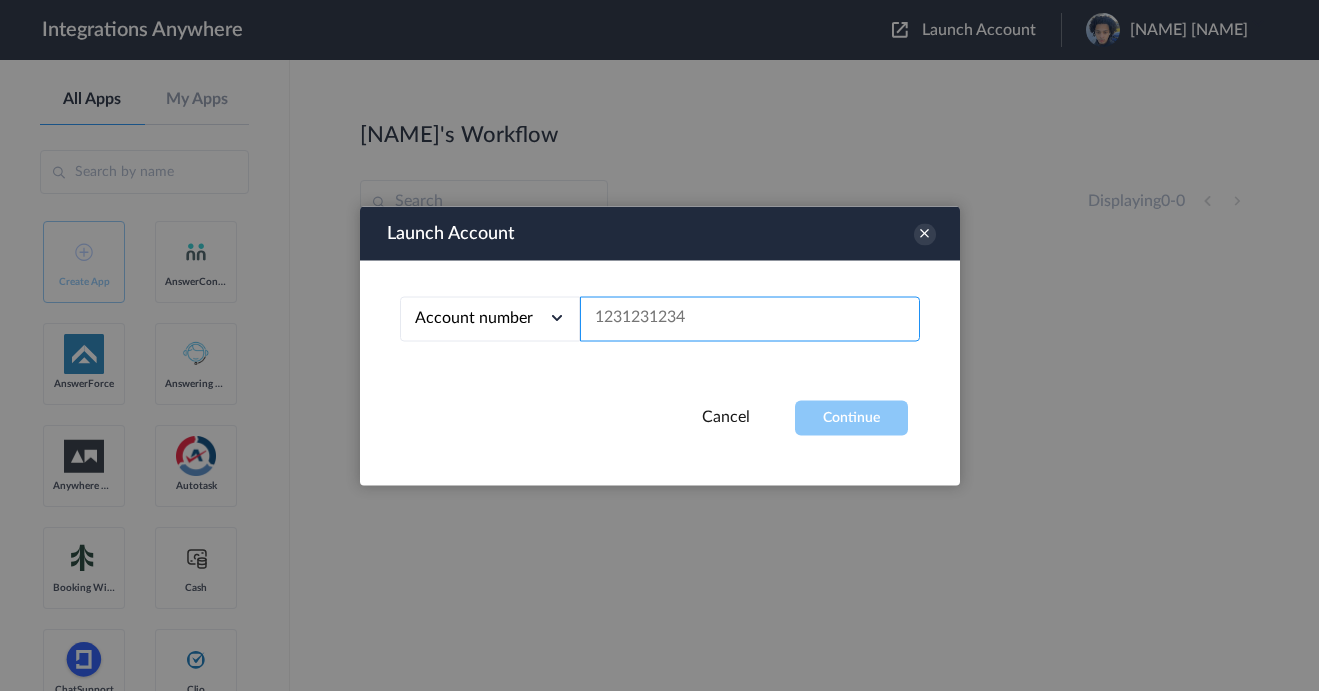 click at bounding box center (750, 318) 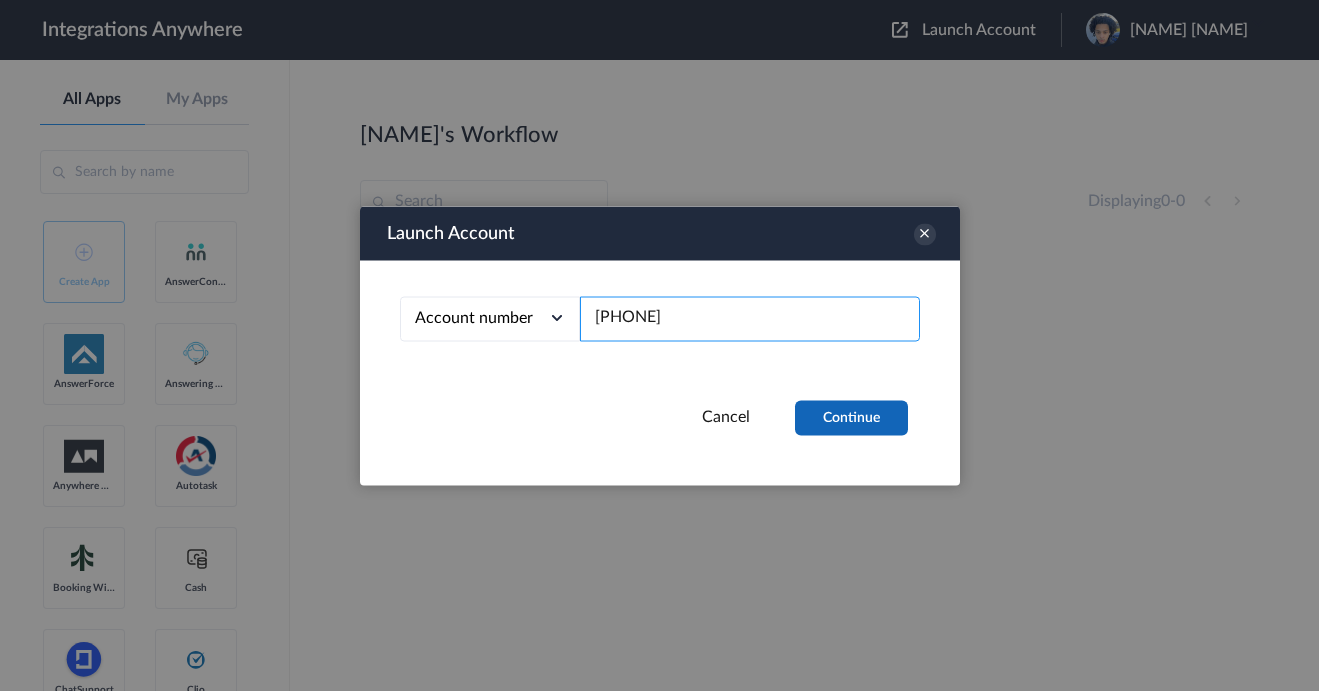 type on "[PHONE]" 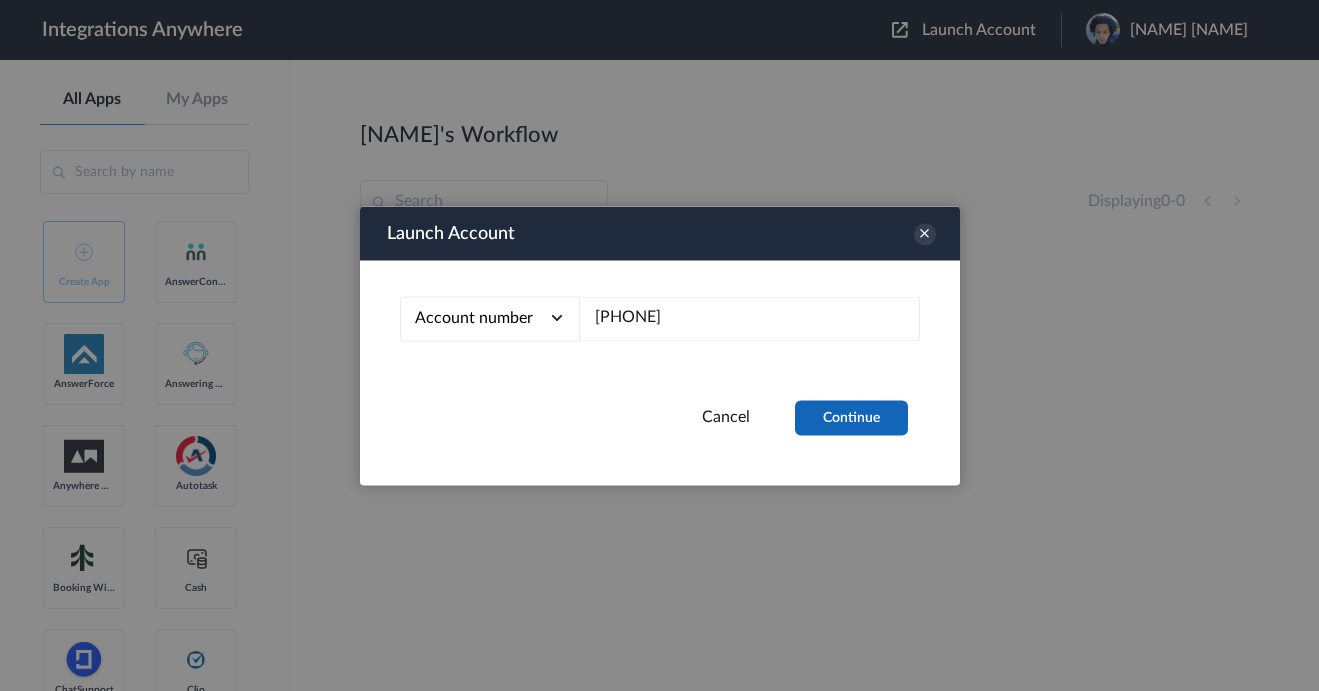 click on "Continue" at bounding box center (851, 417) 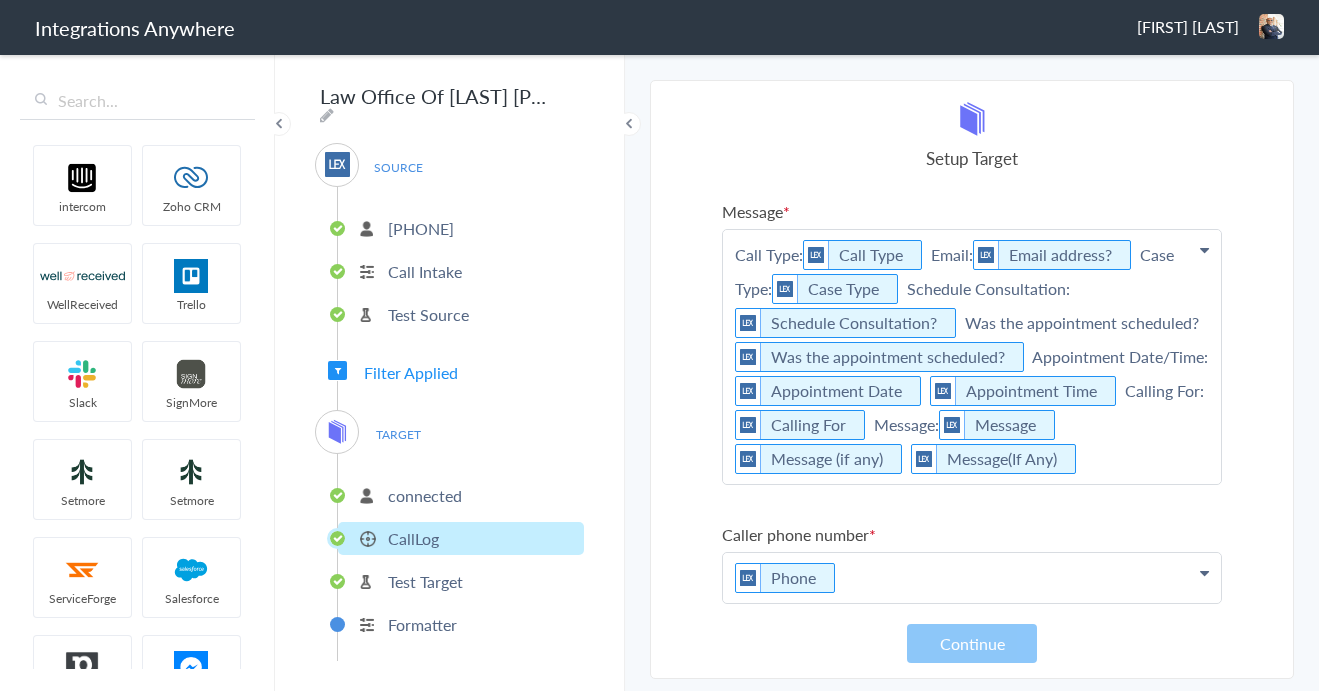 scroll, scrollTop: 0, scrollLeft: 0, axis: both 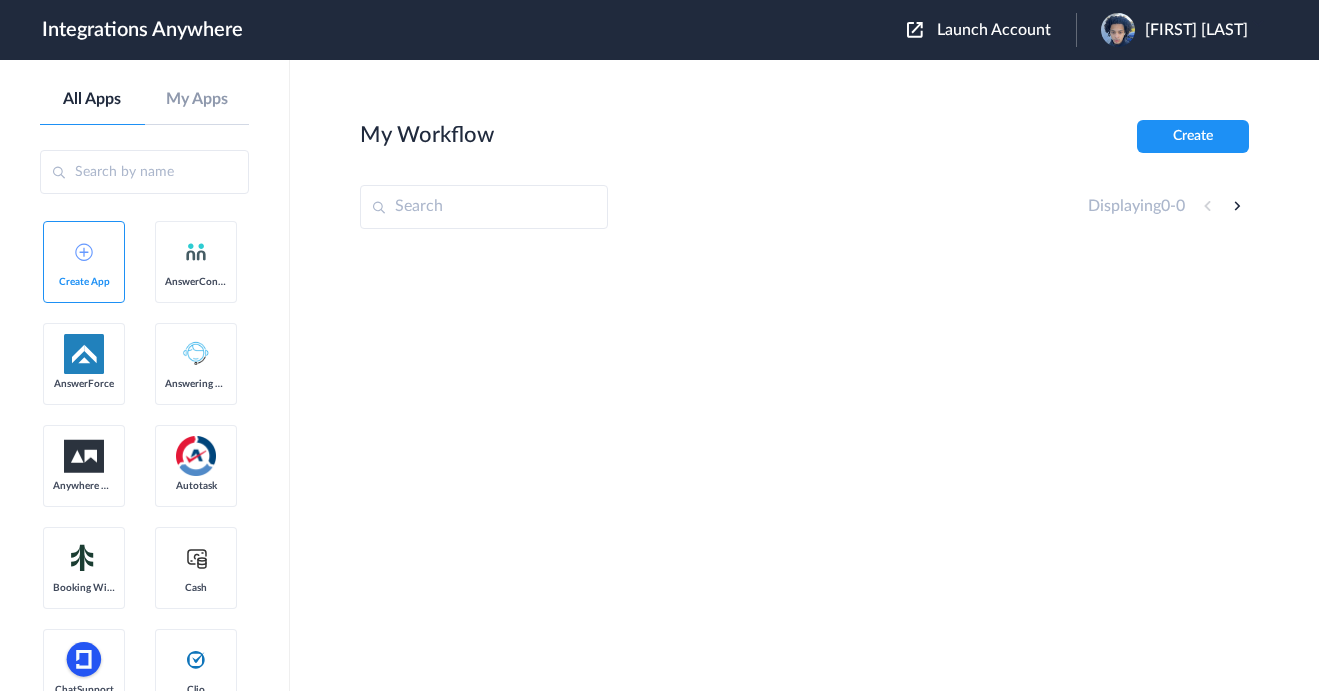 click on "Launch Account" at bounding box center (994, 30) 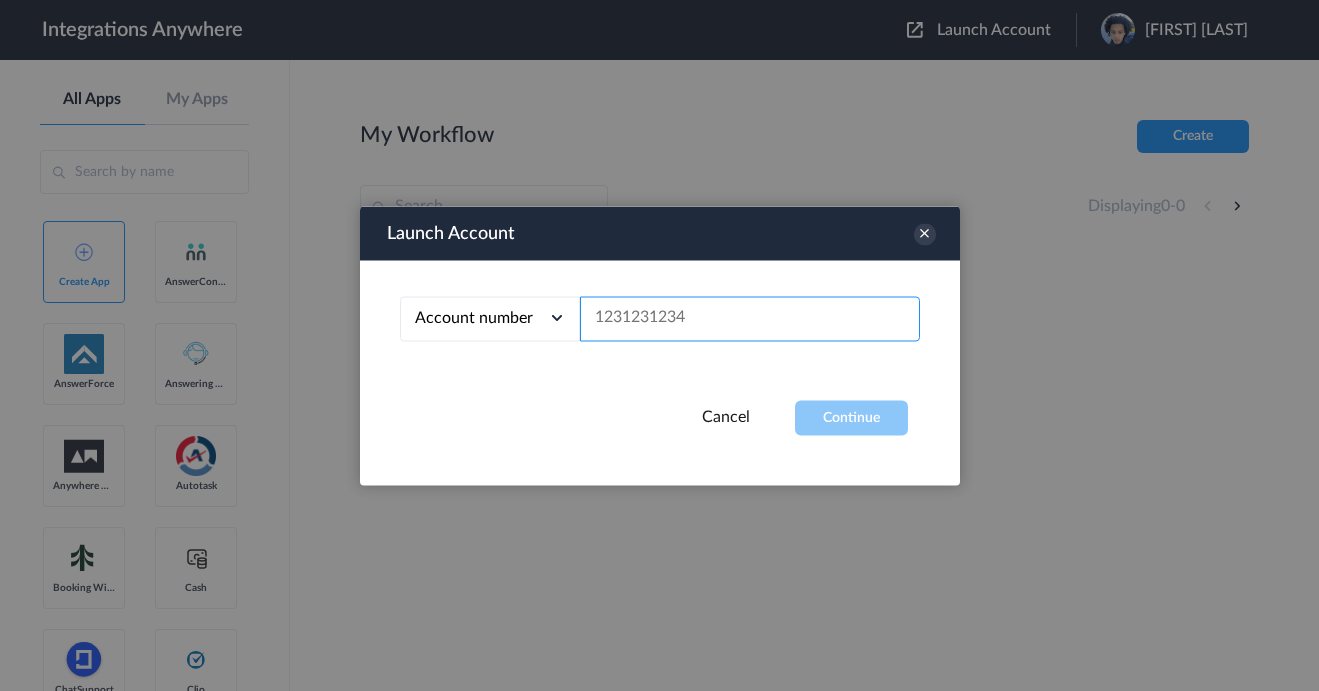 click at bounding box center [750, 318] 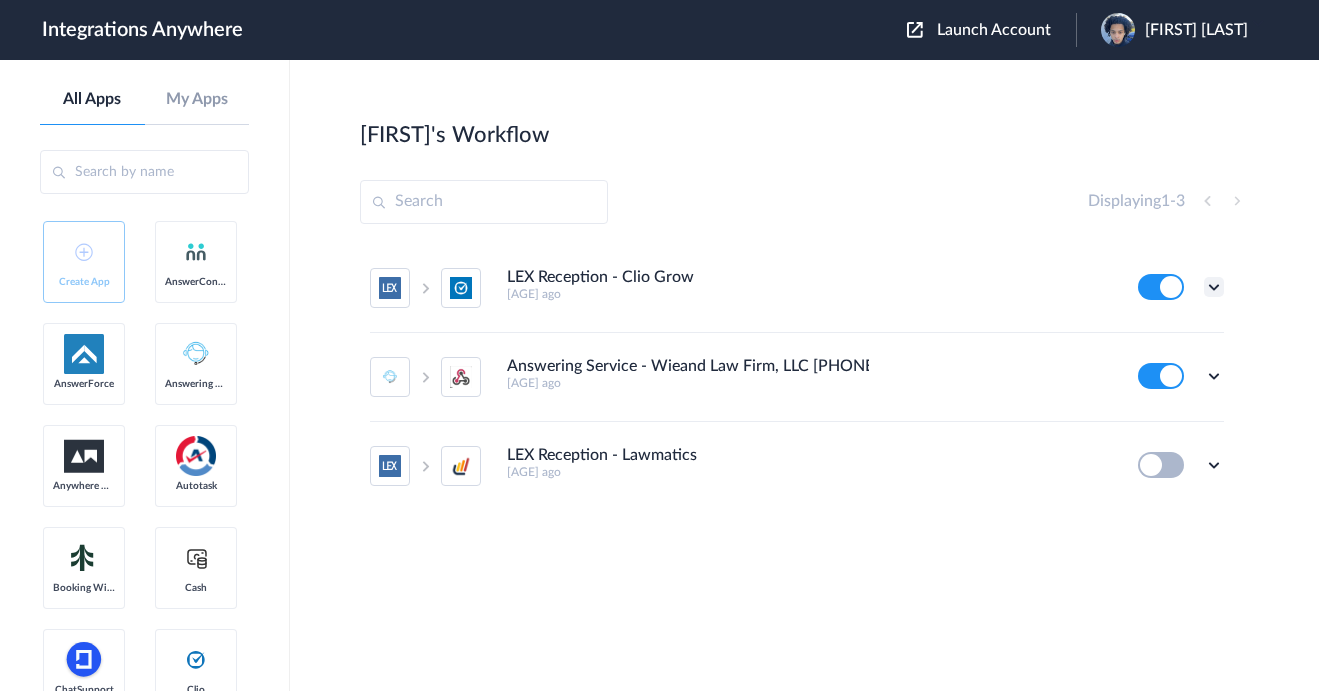 click at bounding box center (1214, 287) 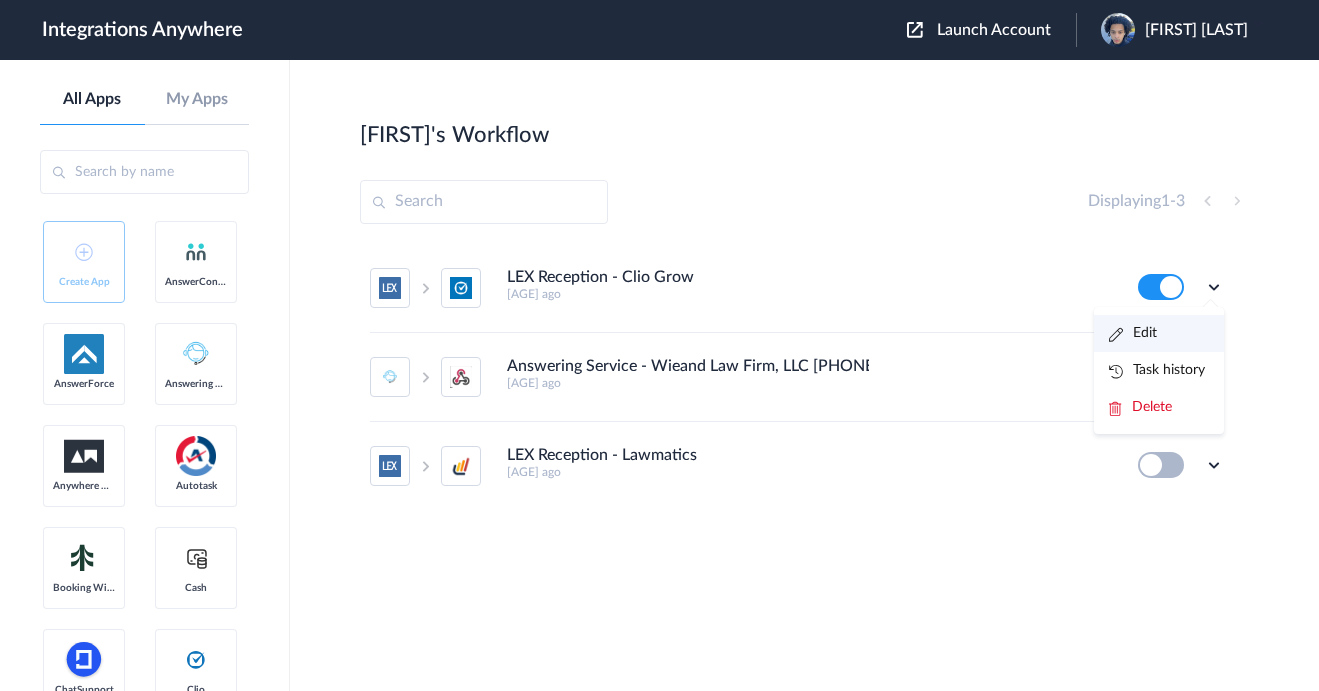 click on "Edit" at bounding box center (1159, 333) 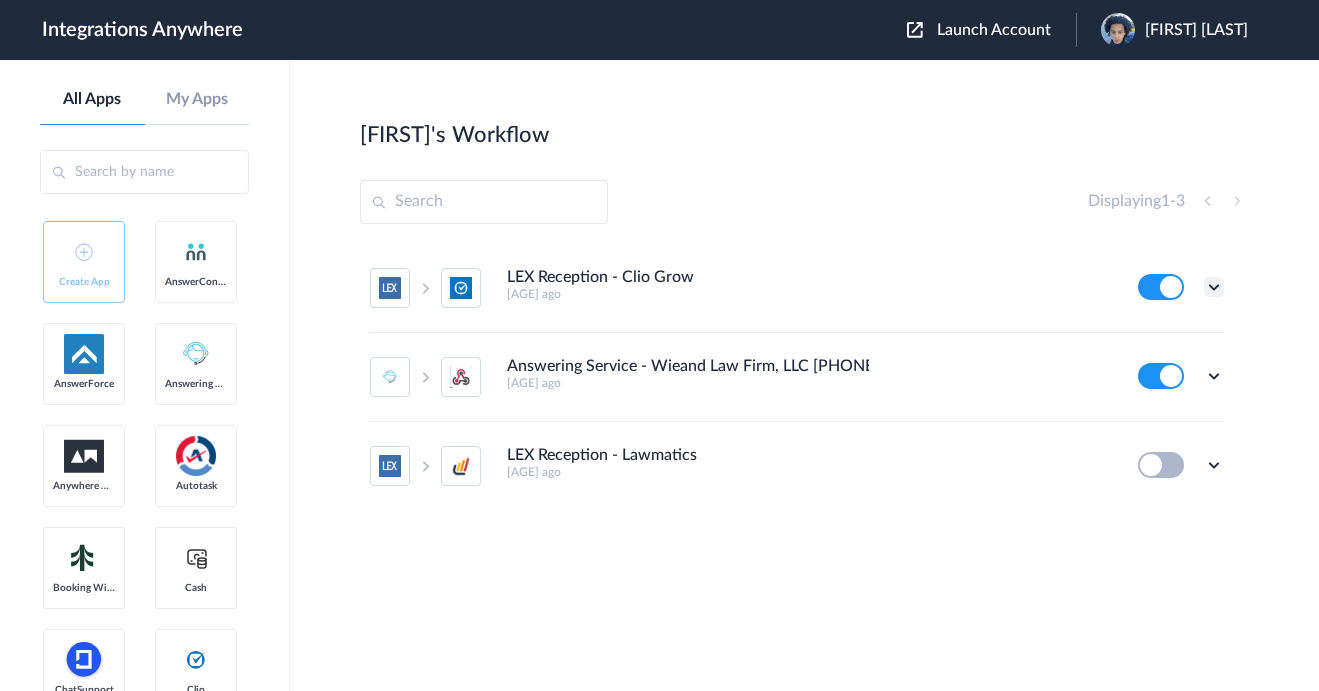 click at bounding box center [1214, 287] 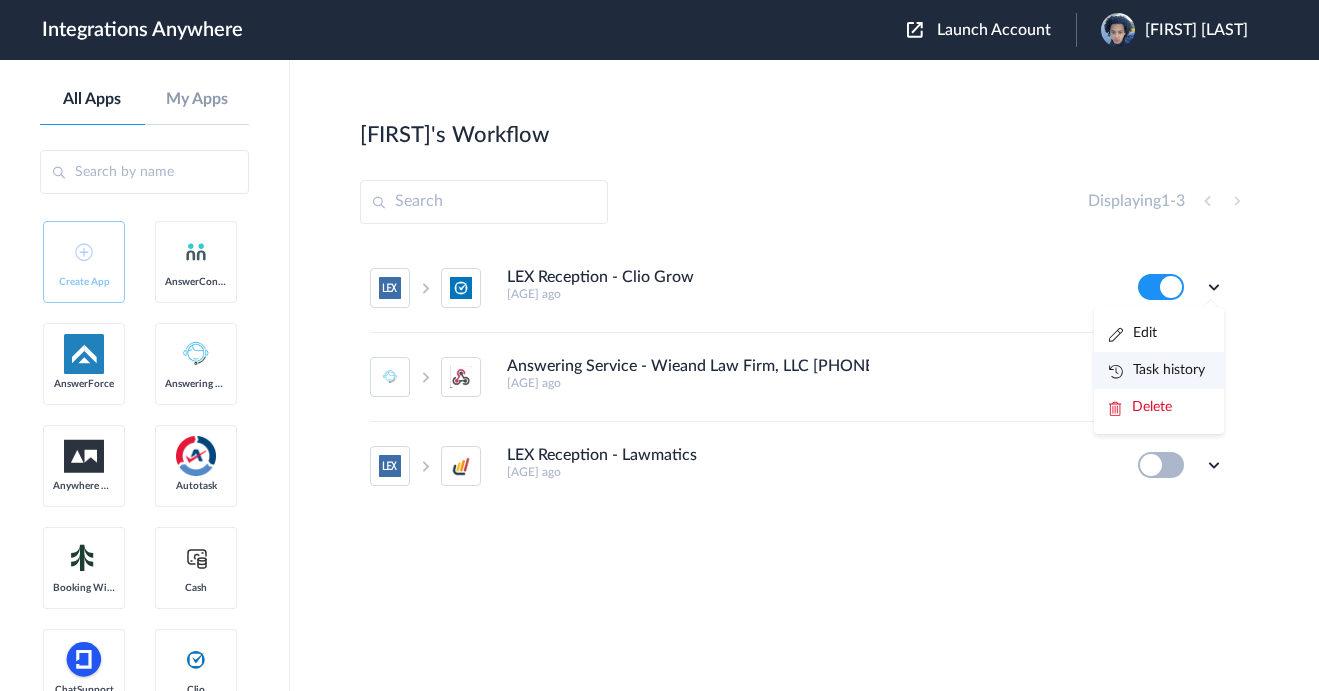 click on "Task history" at bounding box center [1157, 370] 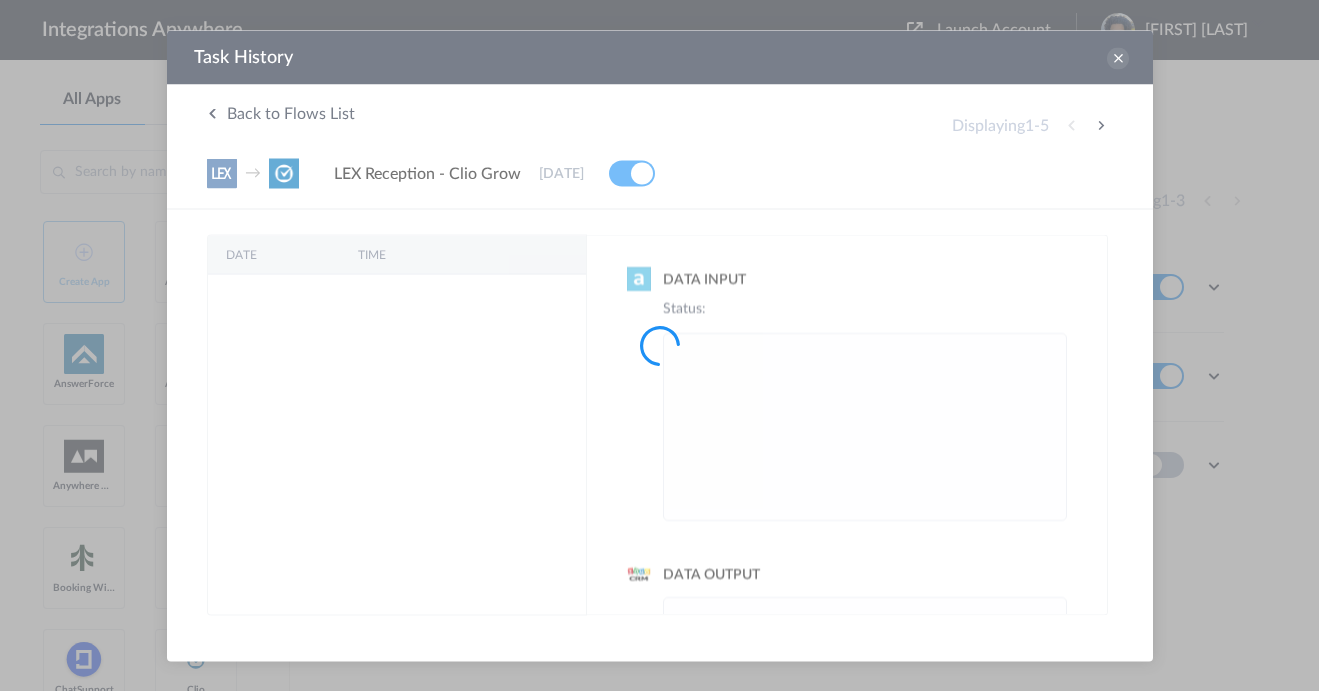 scroll, scrollTop: 0, scrollLeft: 0, axis: both 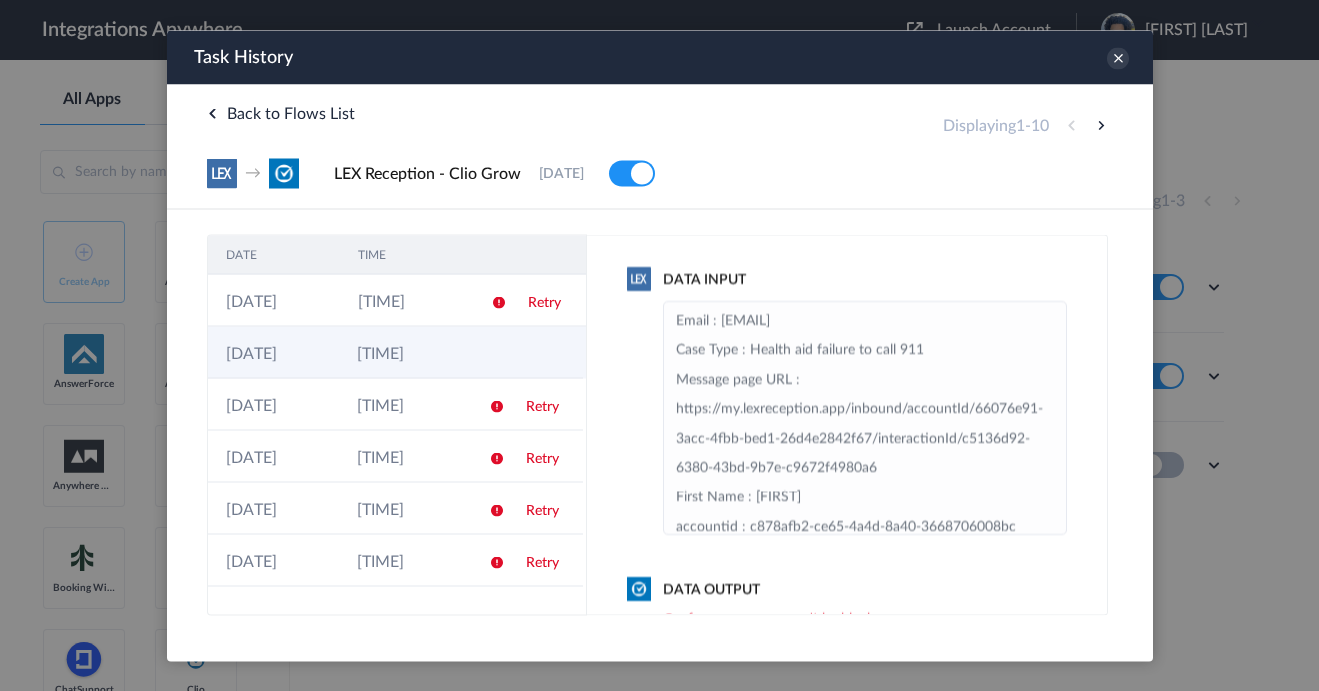 click on "[TIME]" at bounding box center (403, 352) 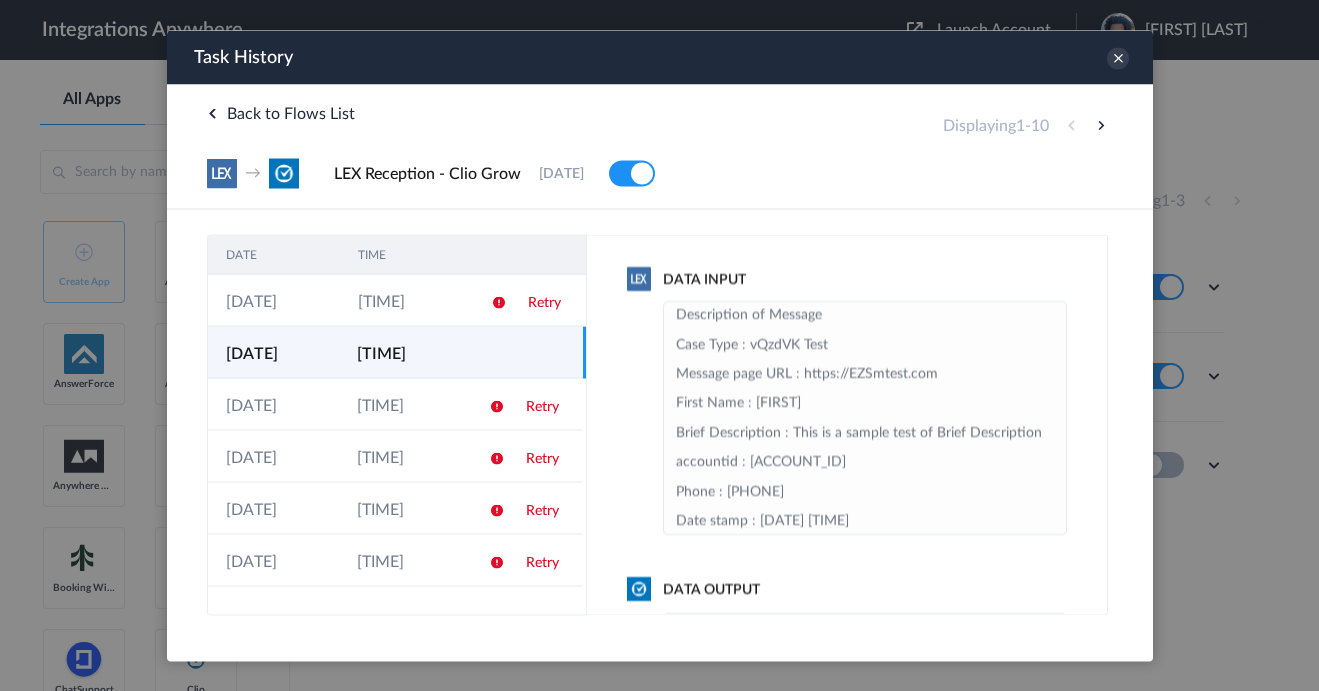 scroll, scrollTop: 111, scrollLeft: 0, axis: vertical 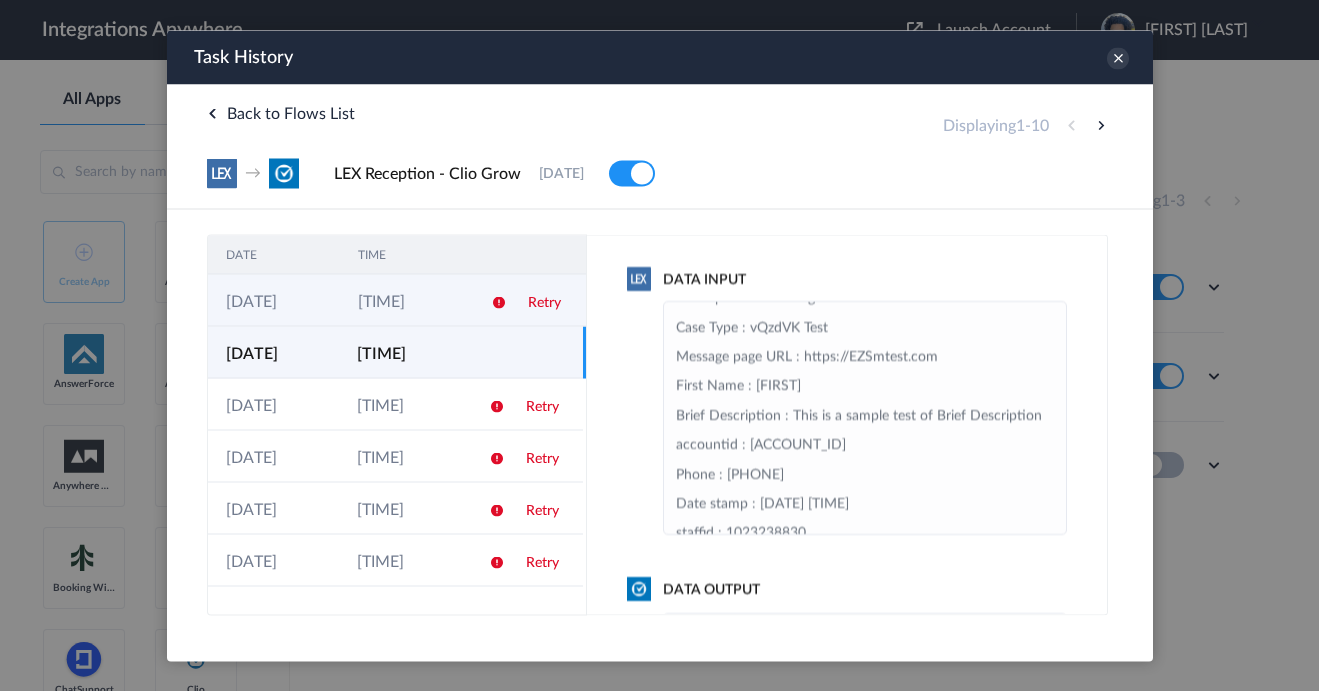 click on "[TIME]" at bounding box center [405, 300] 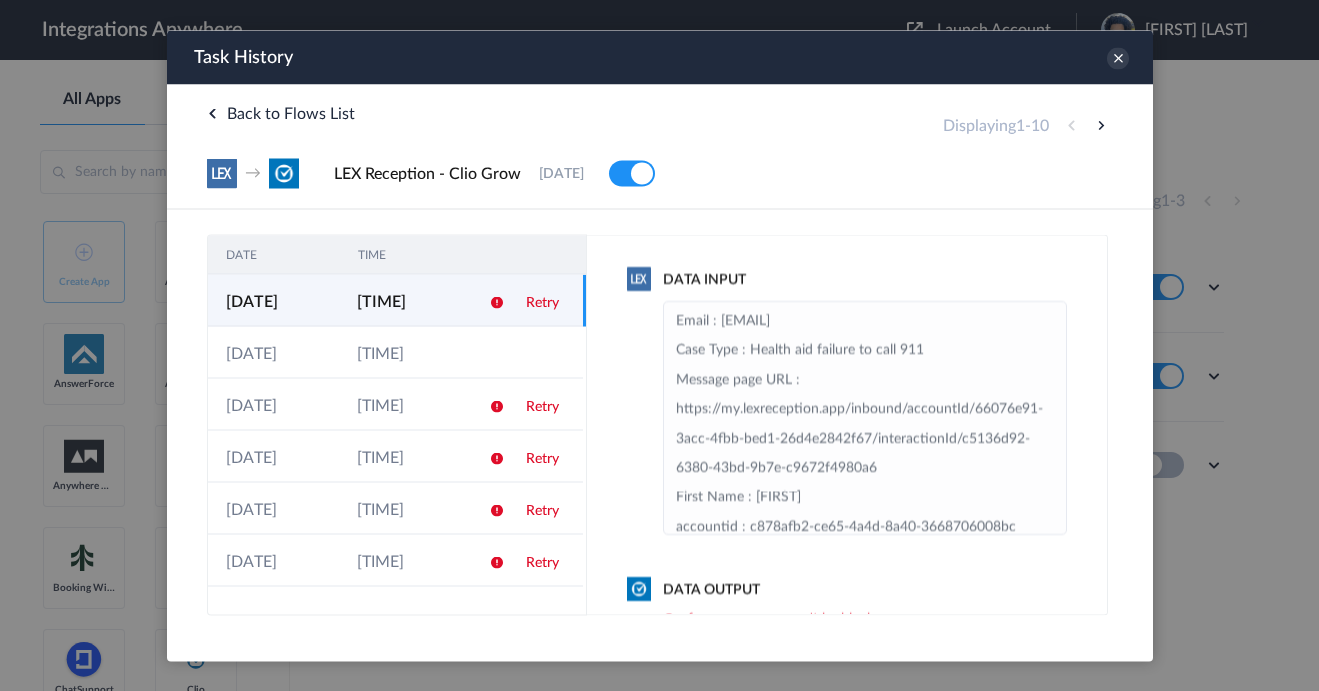 click on "[TIME]" at bounding box center (403, 300) 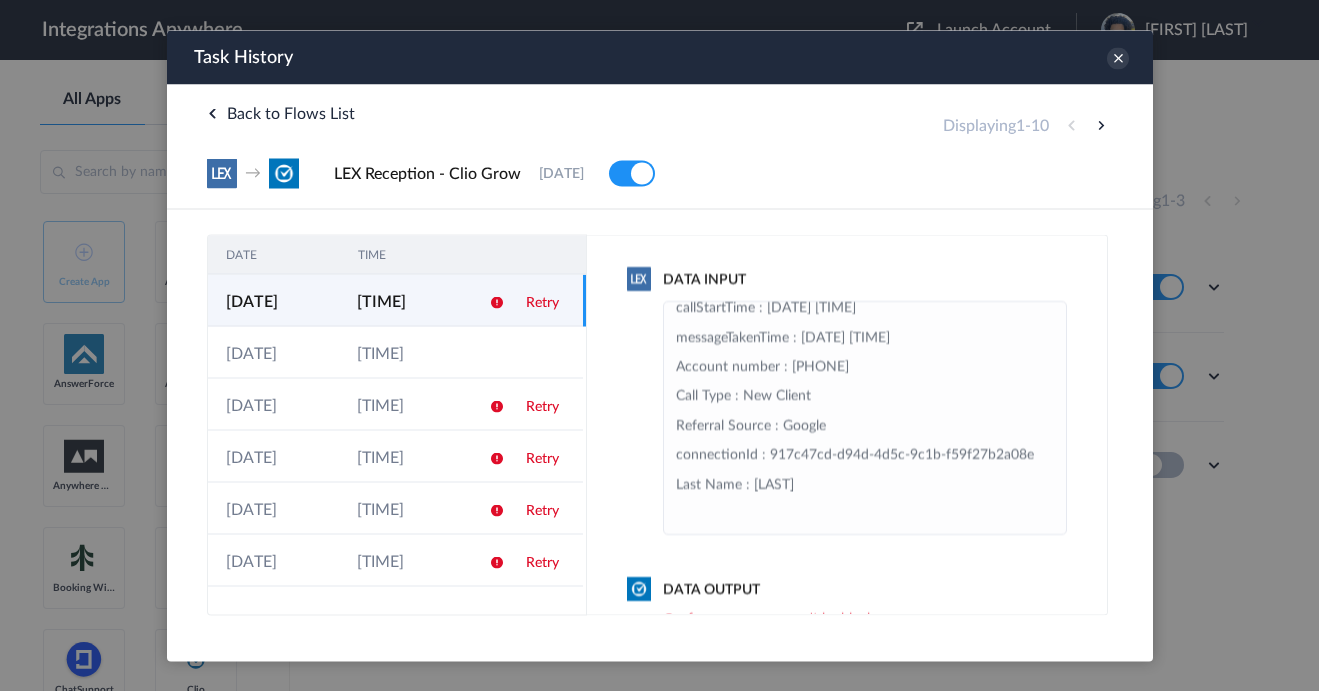 scroll, scrollTop: 483, scrollLeft: 0, axis: vertical 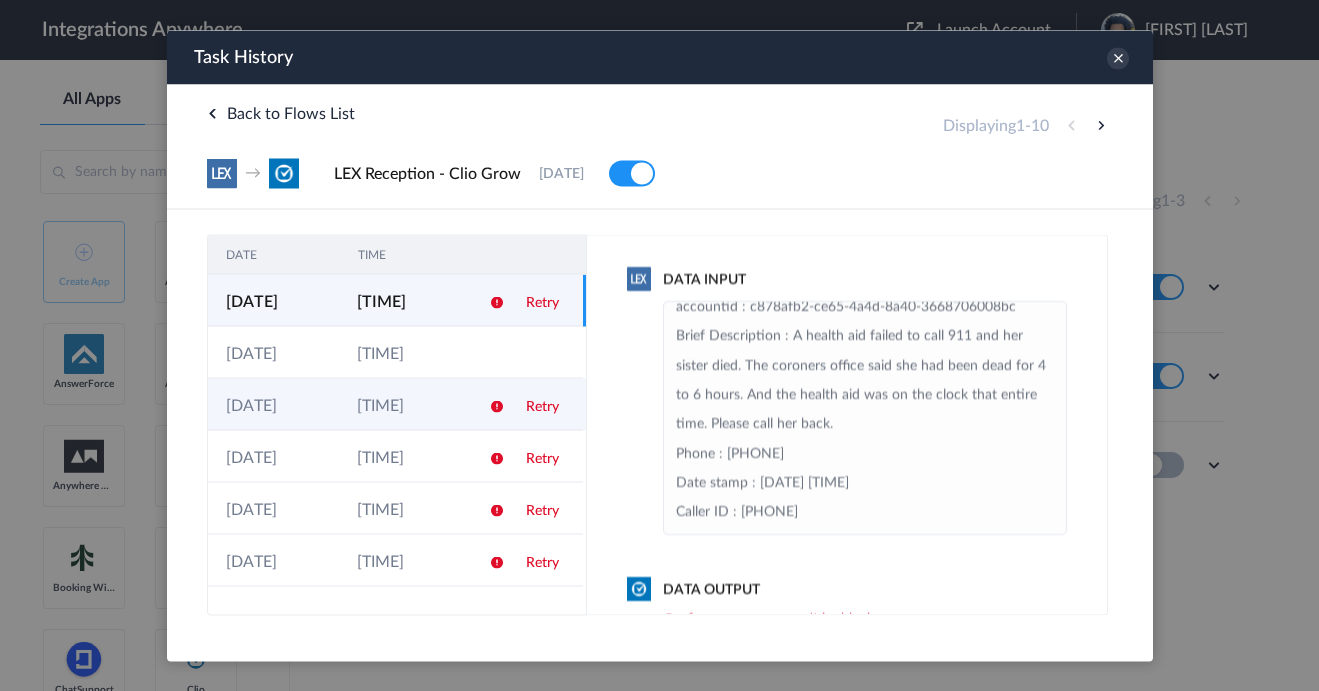 click on "[TIME]" at bounding box center [403, 404] 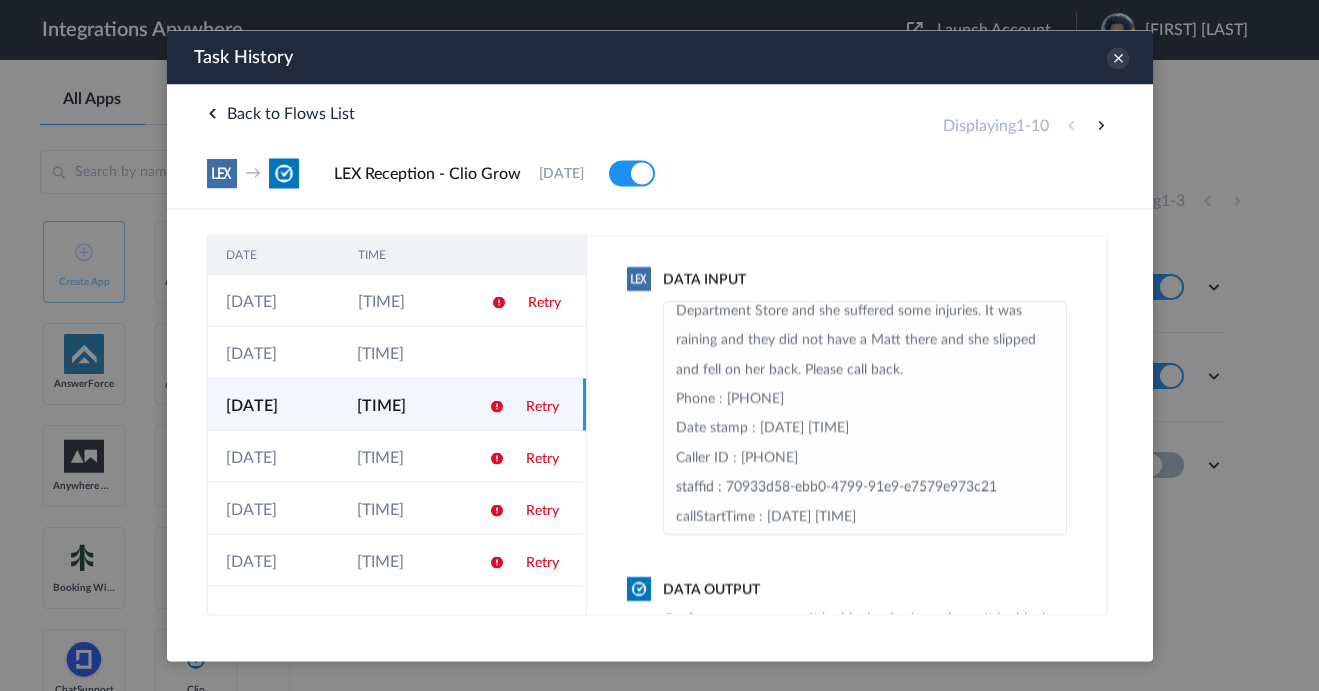 scroll, scrollTop: 334, scrollLeft: 0, axis: vertical 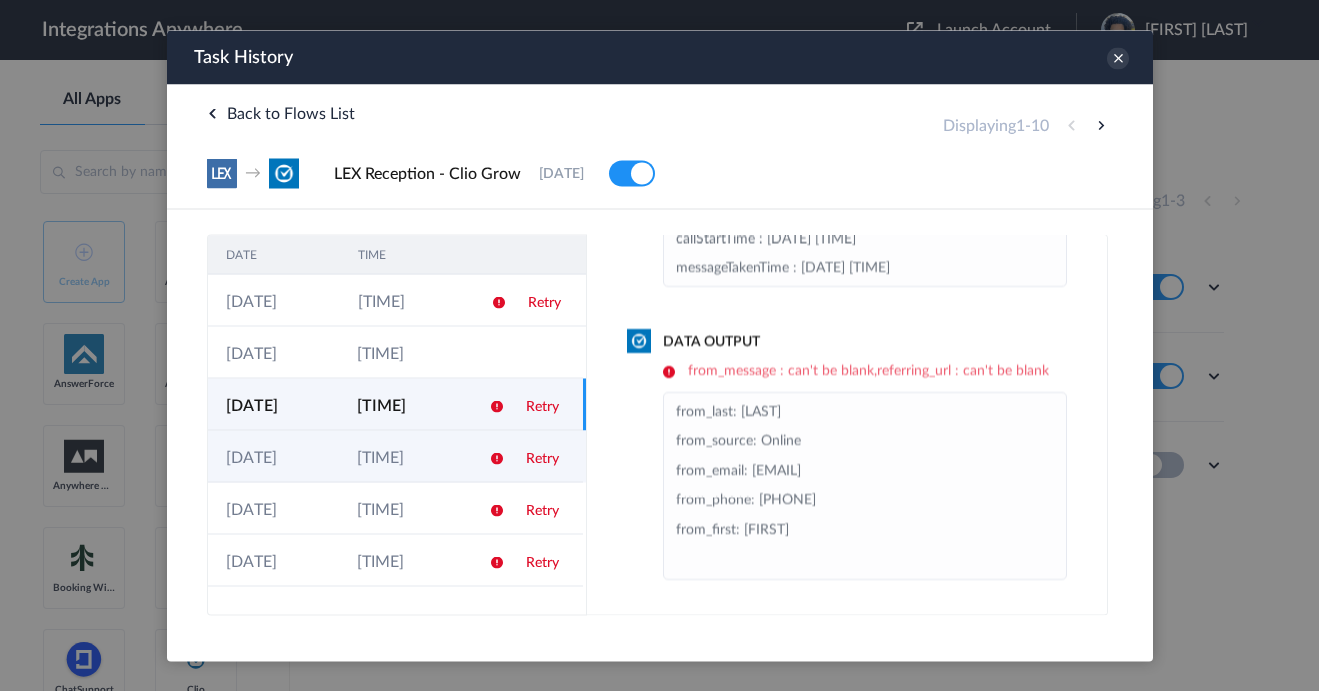 click on "Retry" at bounding box center (544, 456) 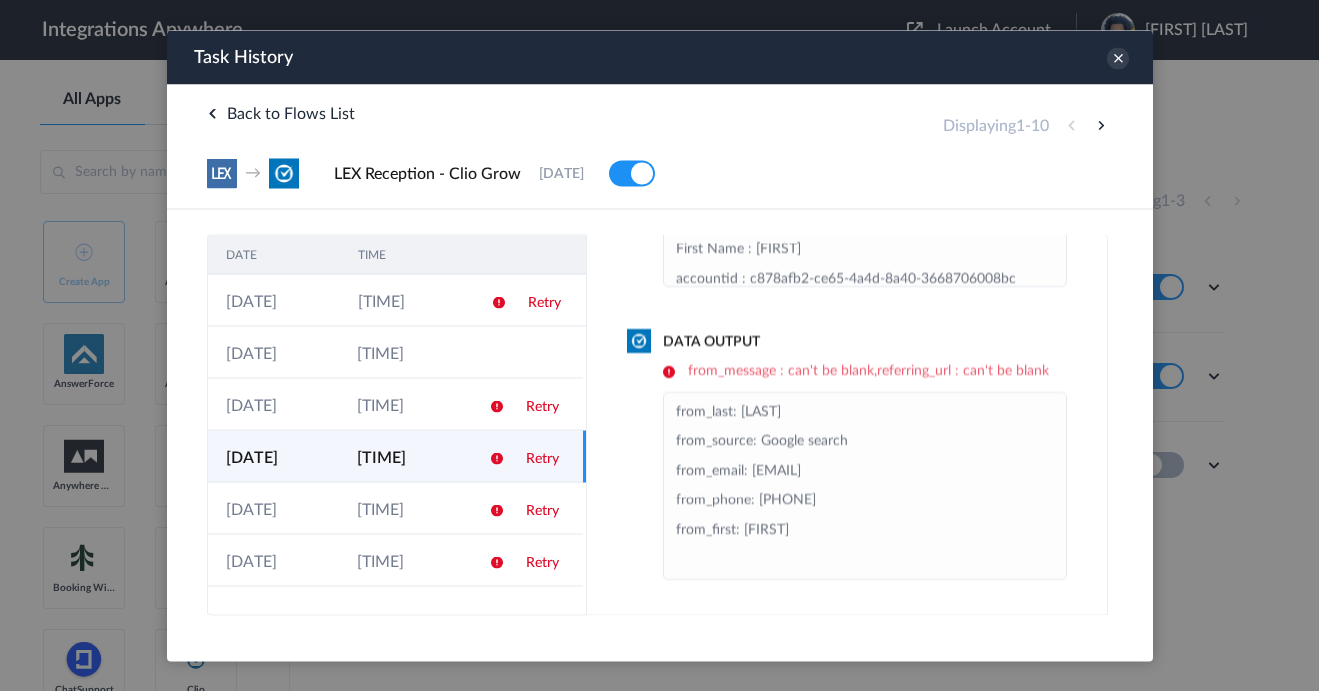 click on "from_message : can't be blank,referring_url : can't be blank" at bounding box center [864, 371] 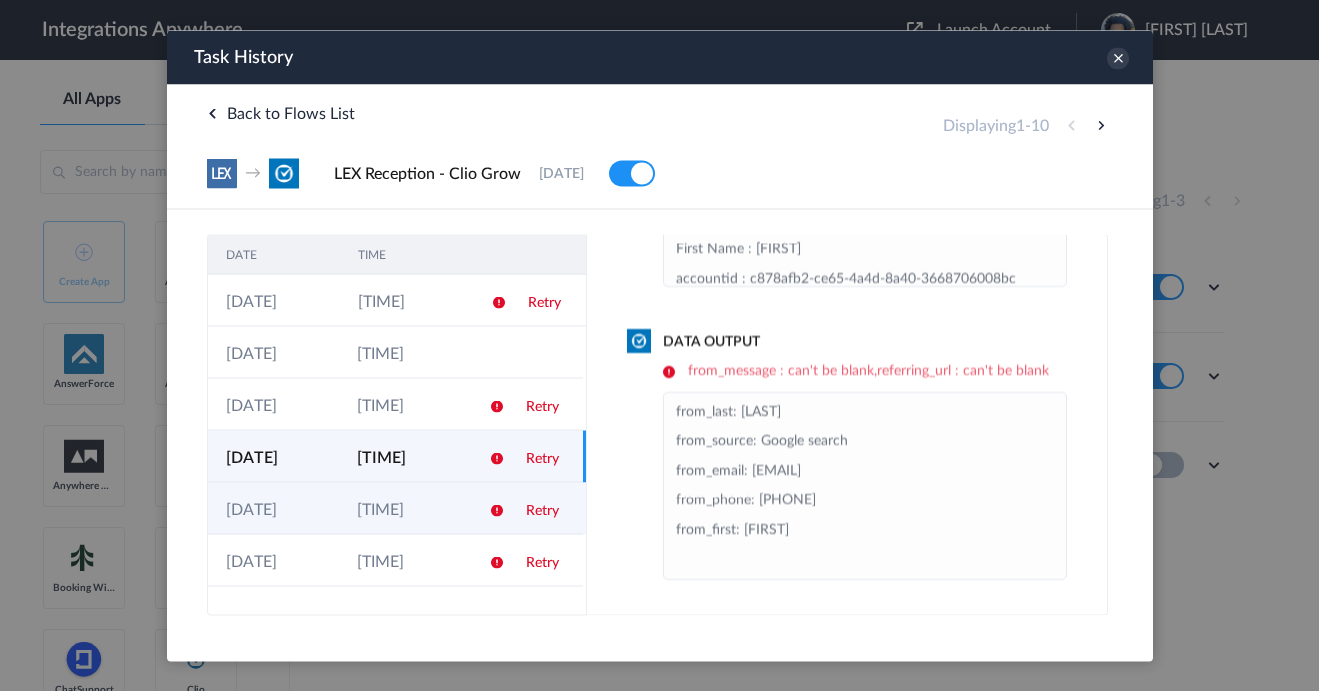 click at bounding box center [489, 508] 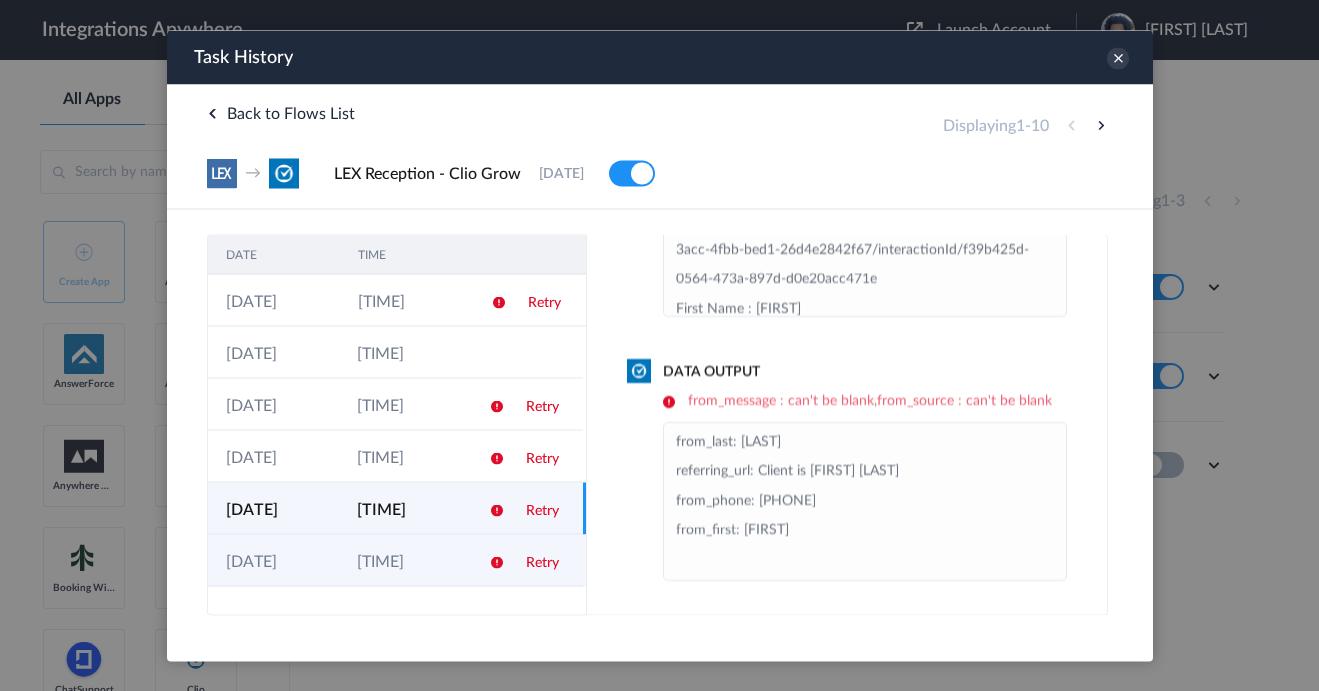 click at bounding box center (489, 560) 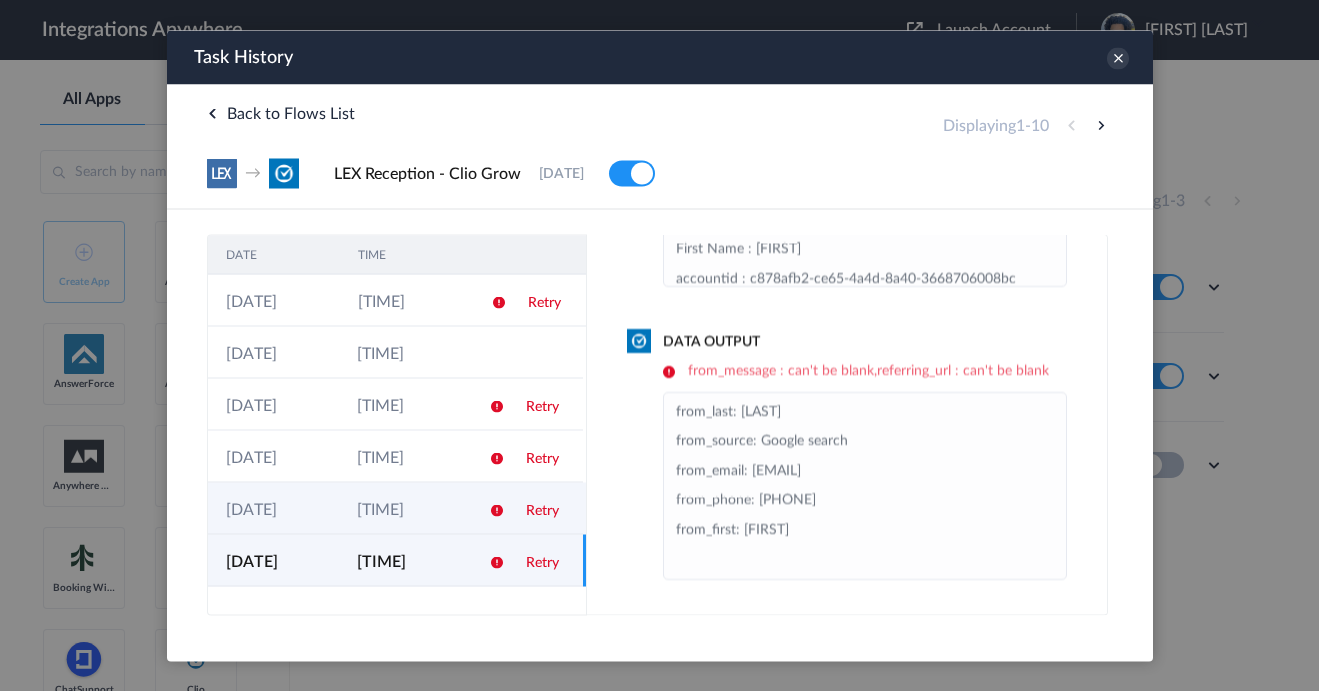 click on "Retry" at bounding box center [544, 508] 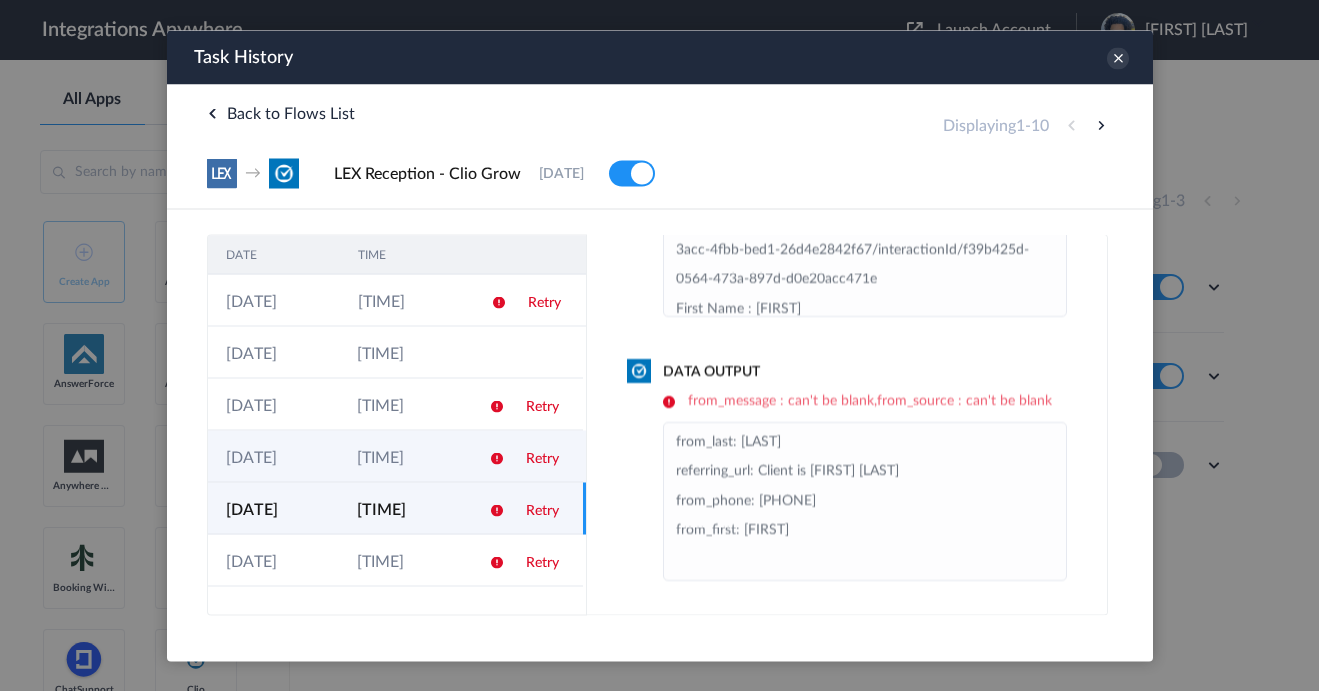 click at bounding box center [489, 456] 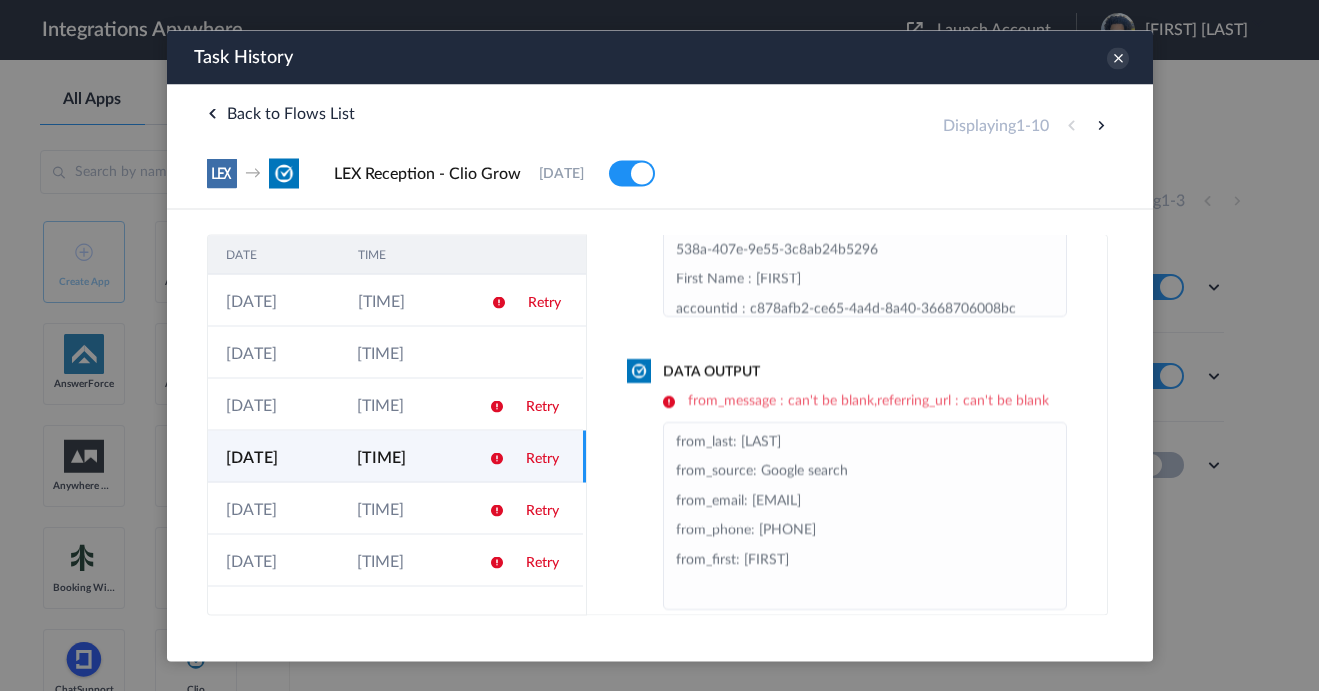 scroll, scrollTop: 247, scrollLeft: 0, axis: vertical 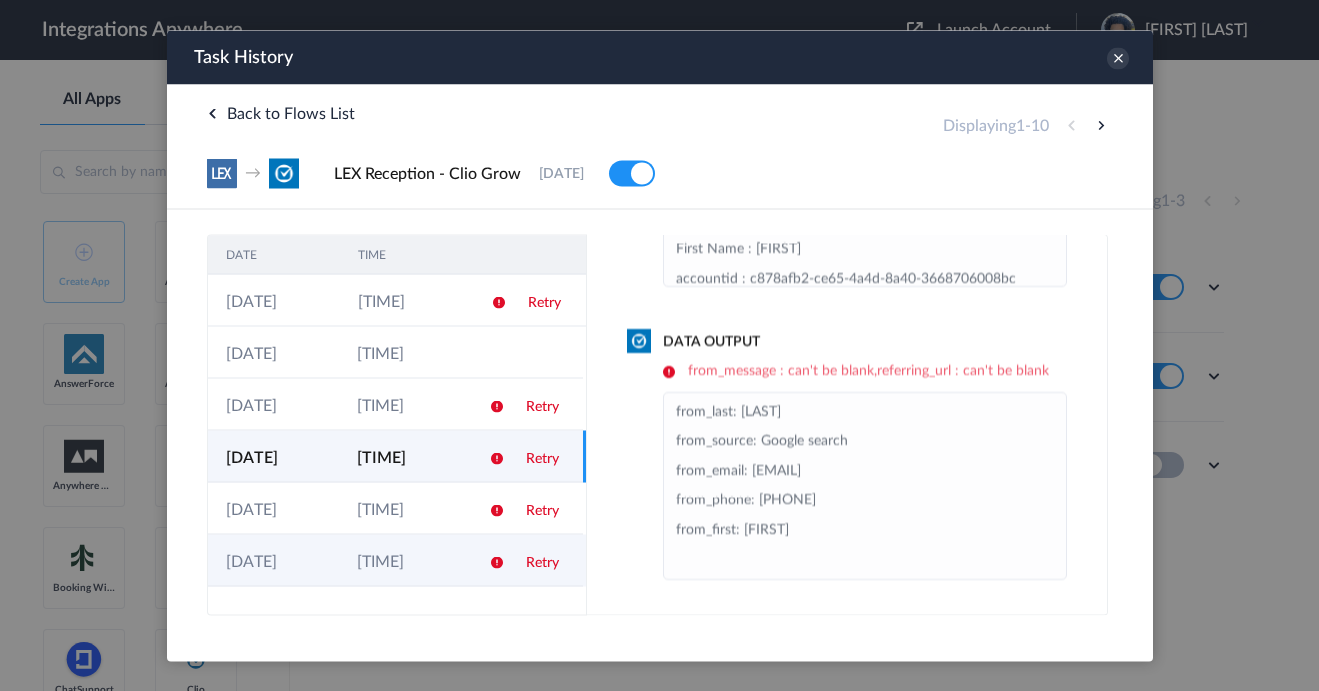 click at bounding box center (489, 560) 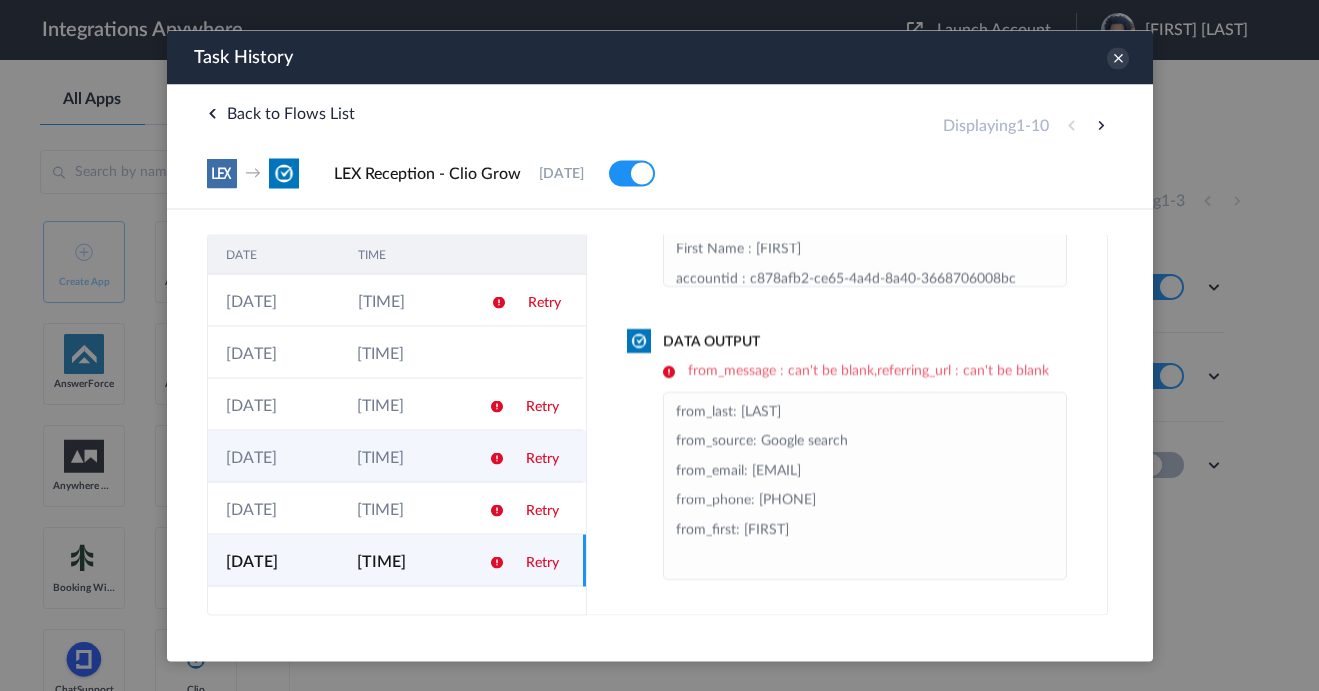 click at bounding box center [489, 456] 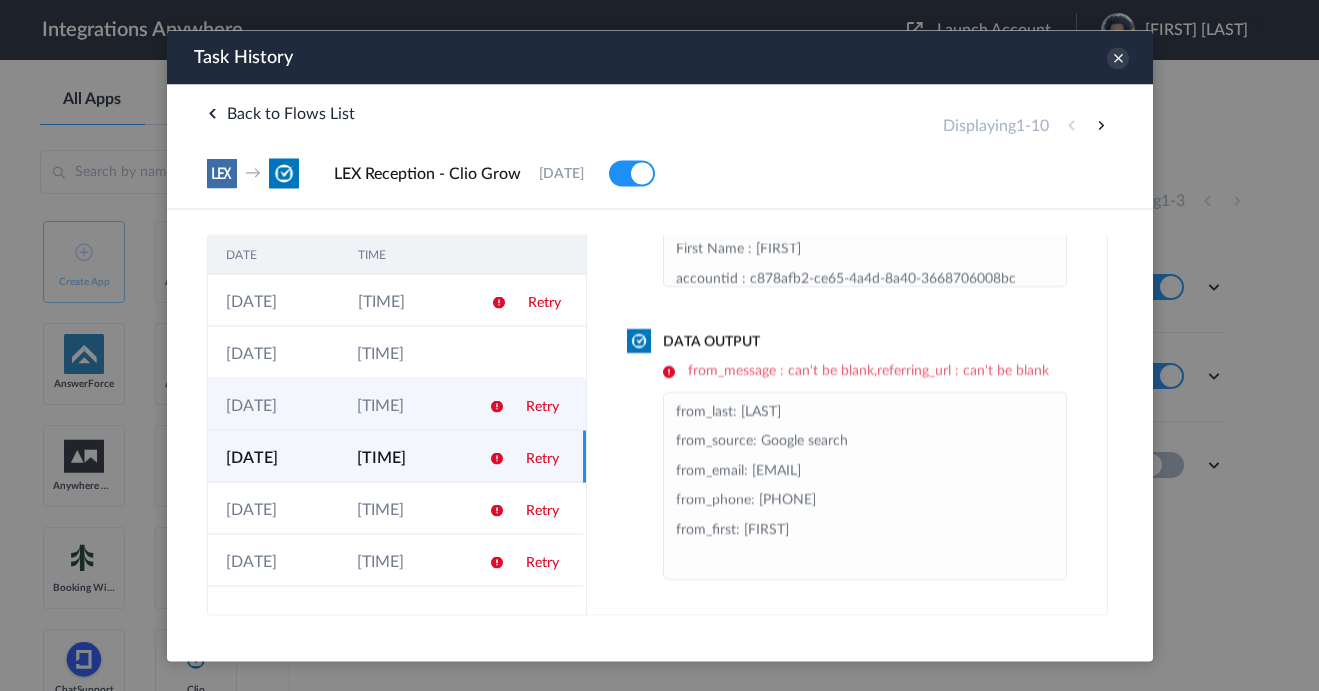 click at bounding box center [489, 404] 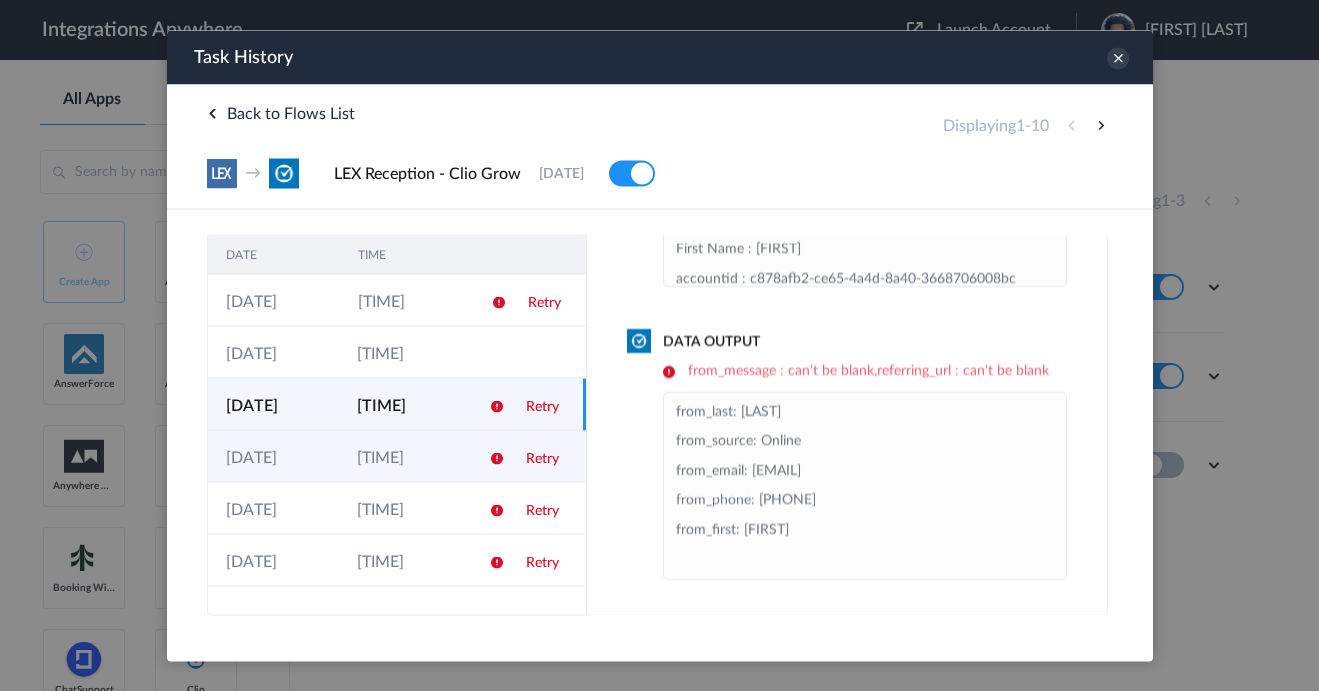 click at bounding box center [489, 456] 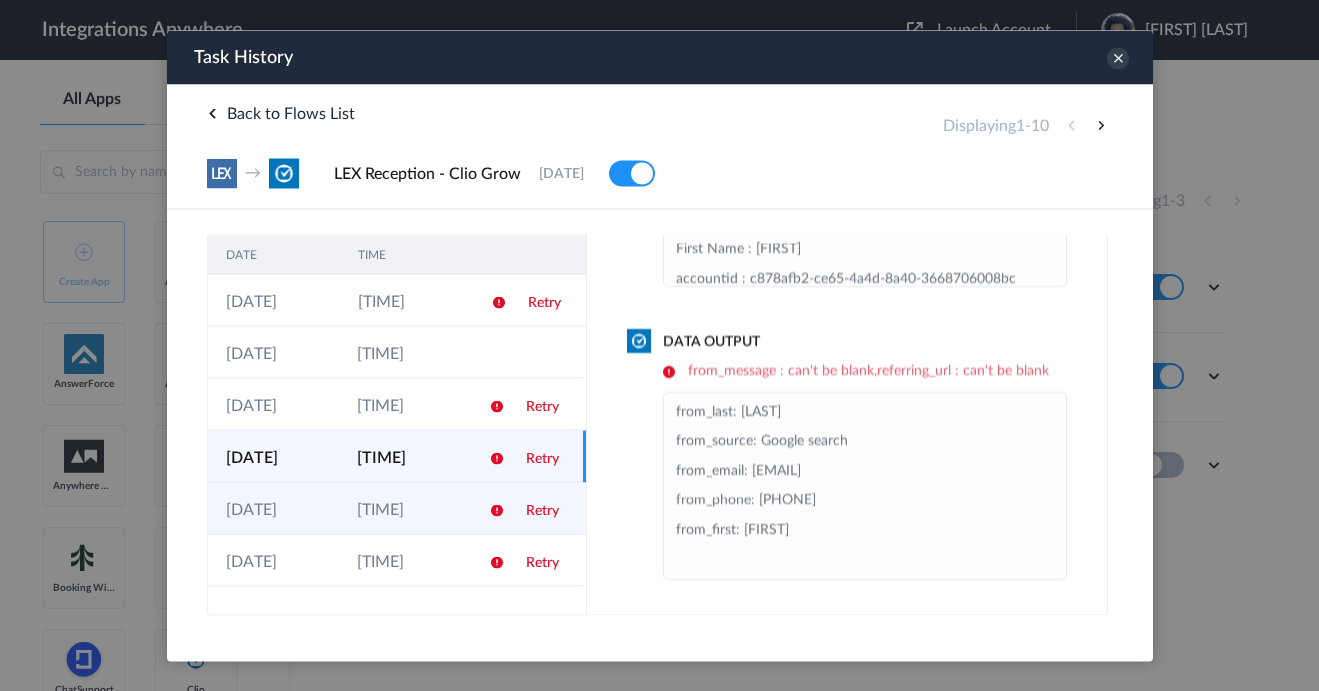 click at bounding box center [489, 508] 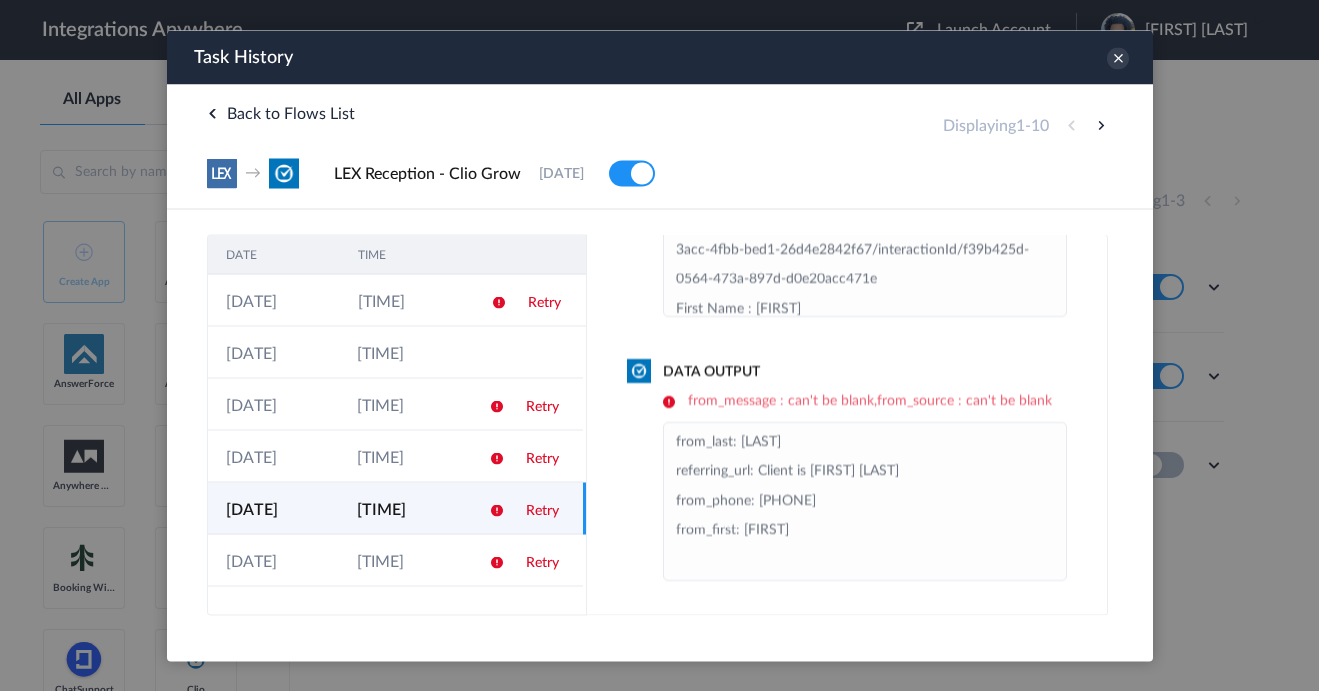 scroll, scrollTop: 218, scrollLeft: 0, axis: vertical 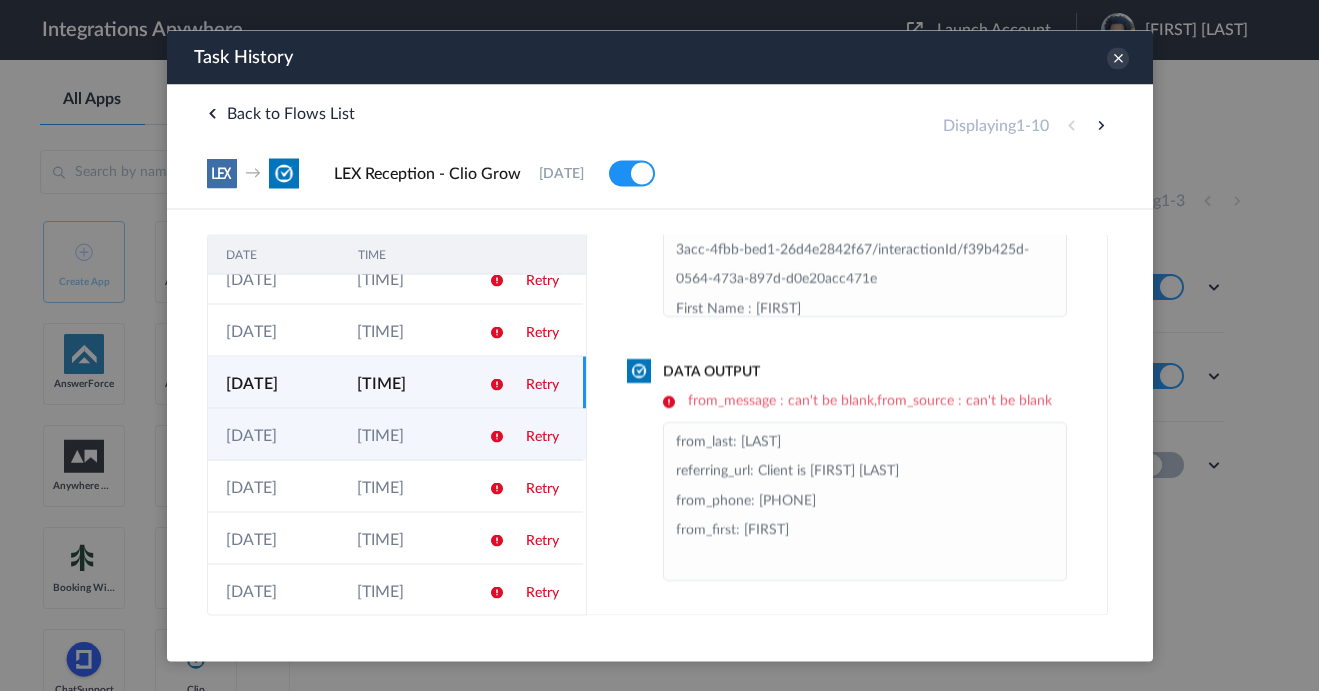 click at bounding box center (489, 434) 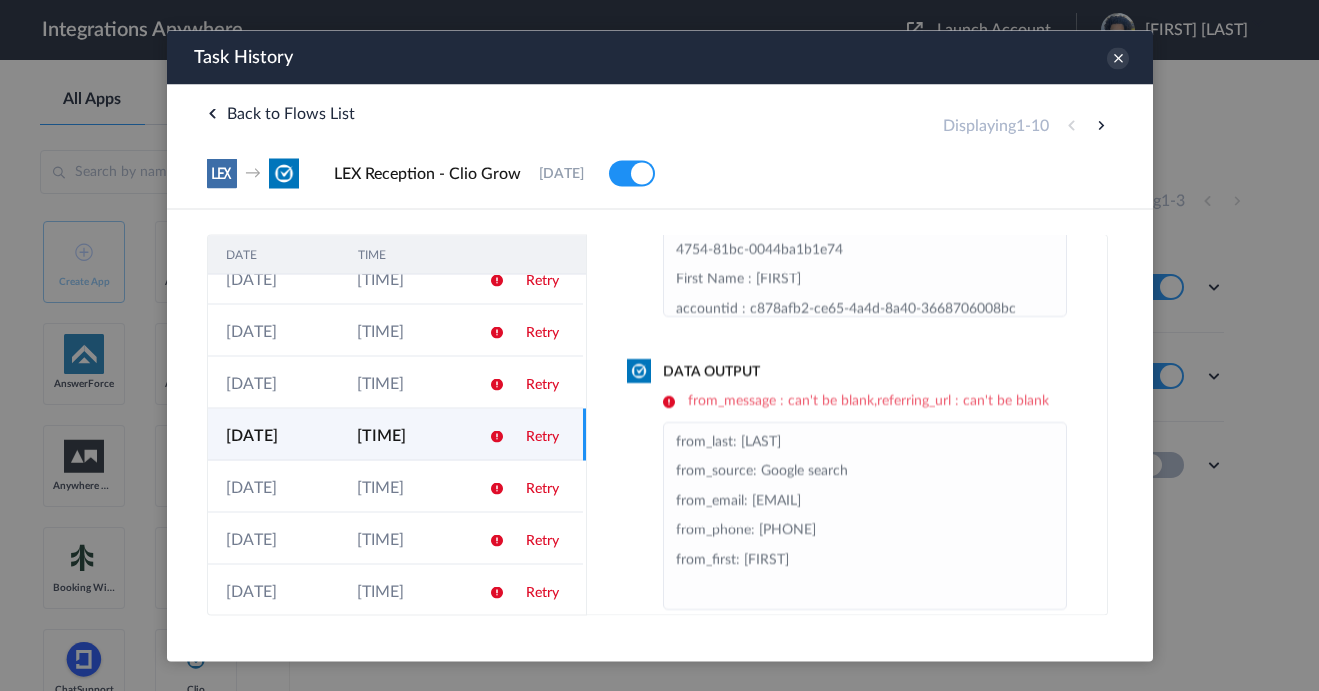 scroll, scrollTop: 247, scrollLeft: 0, axis: vertical 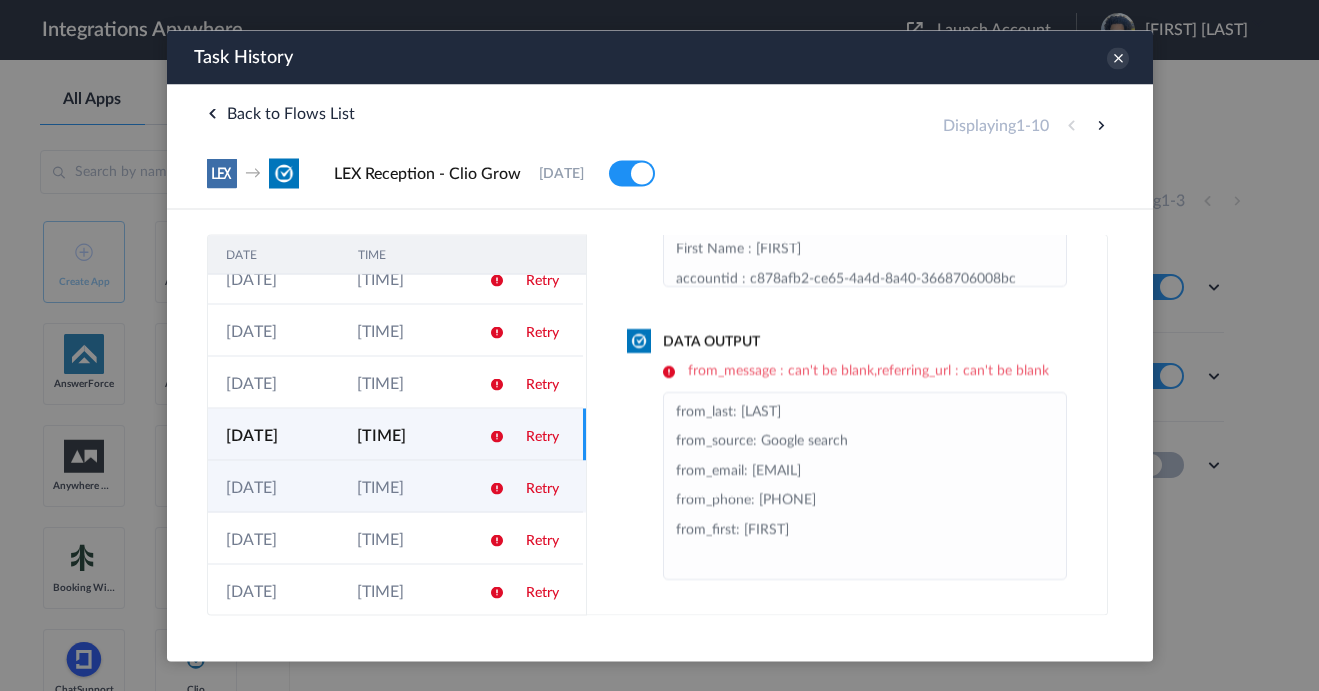 click on "[TIME]" at bounding box center [403, 486] 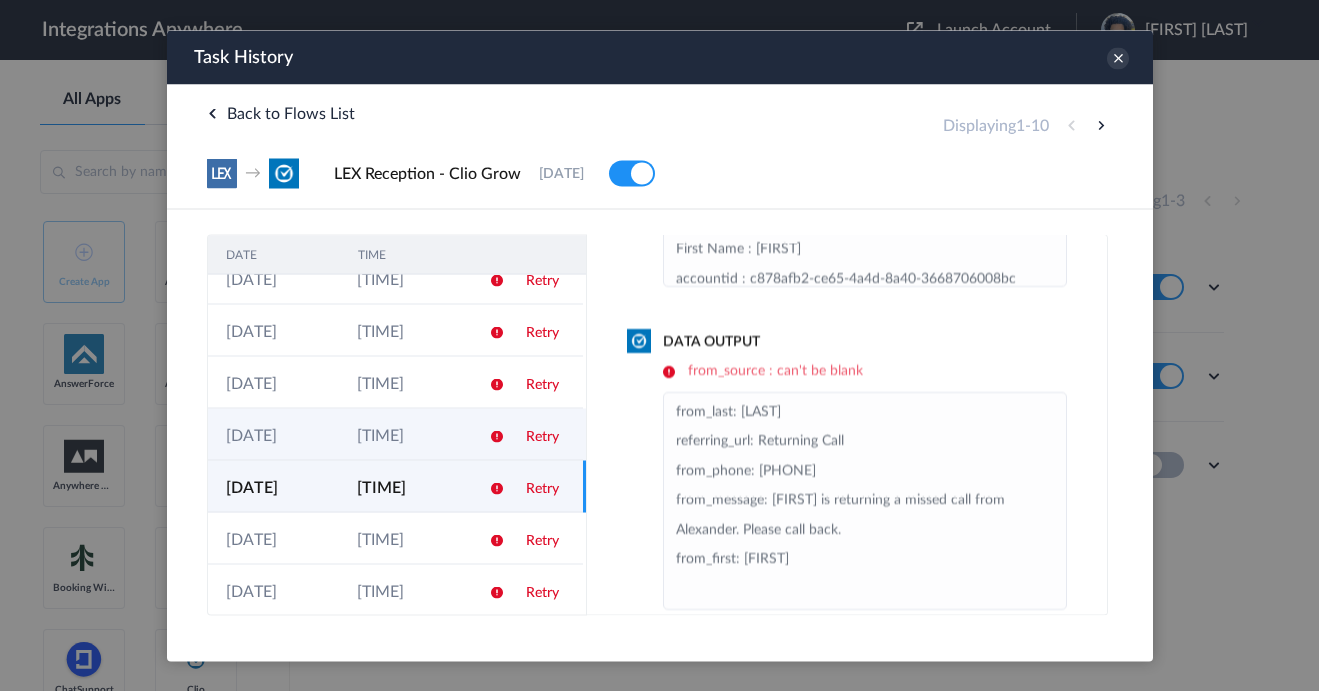 click at bounding box center (489, 434) 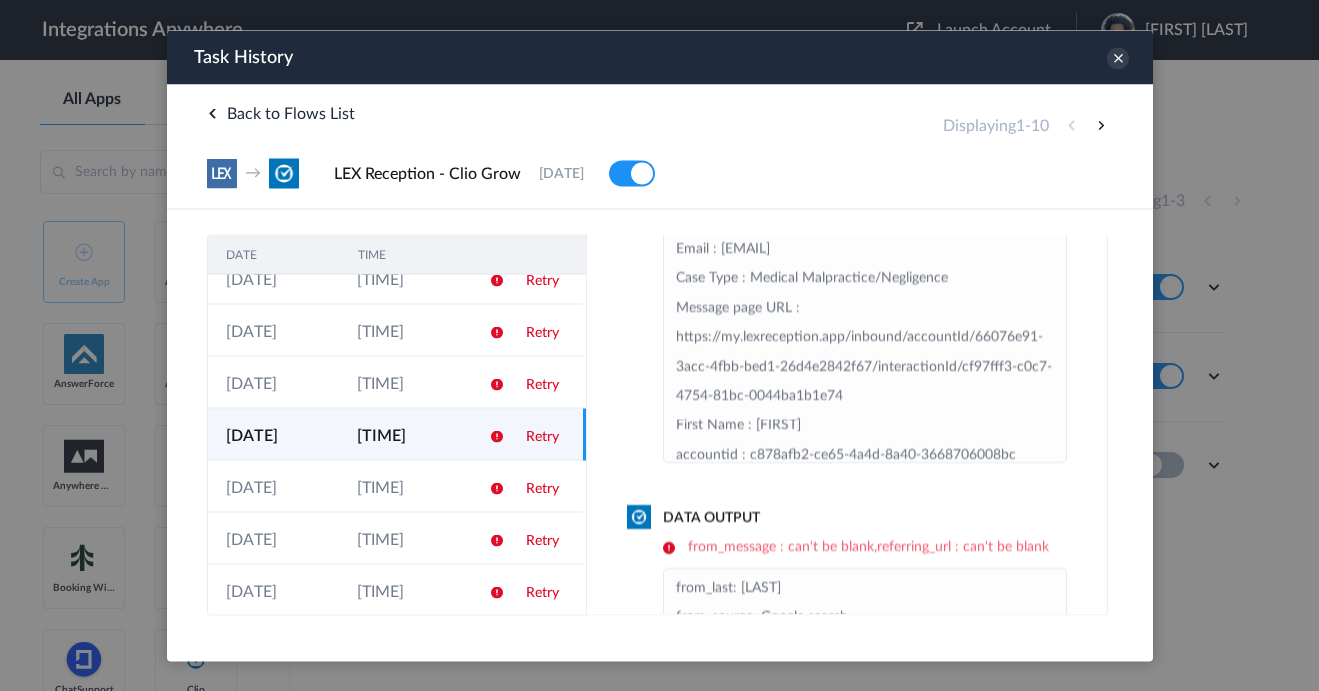scroll, scrollTop: 57, scrollLeft: 0, axis: vertical 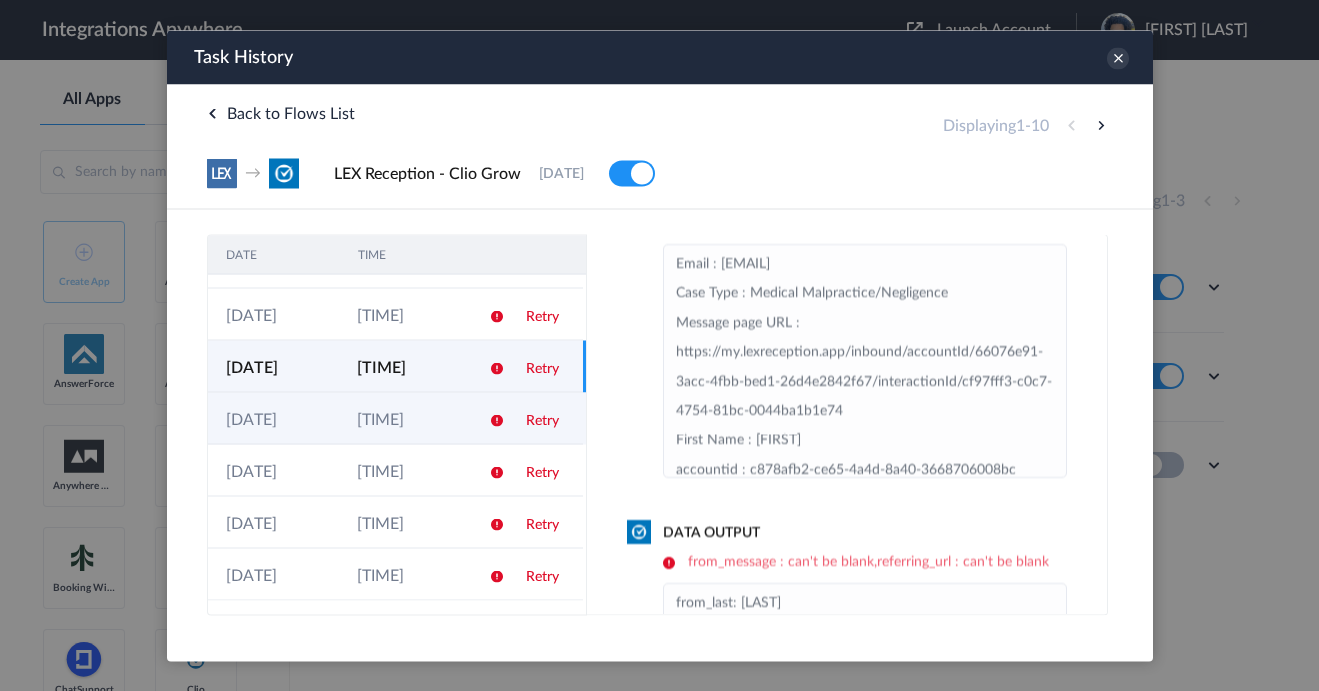 click on "Retry" at bounding box center [541, 420] 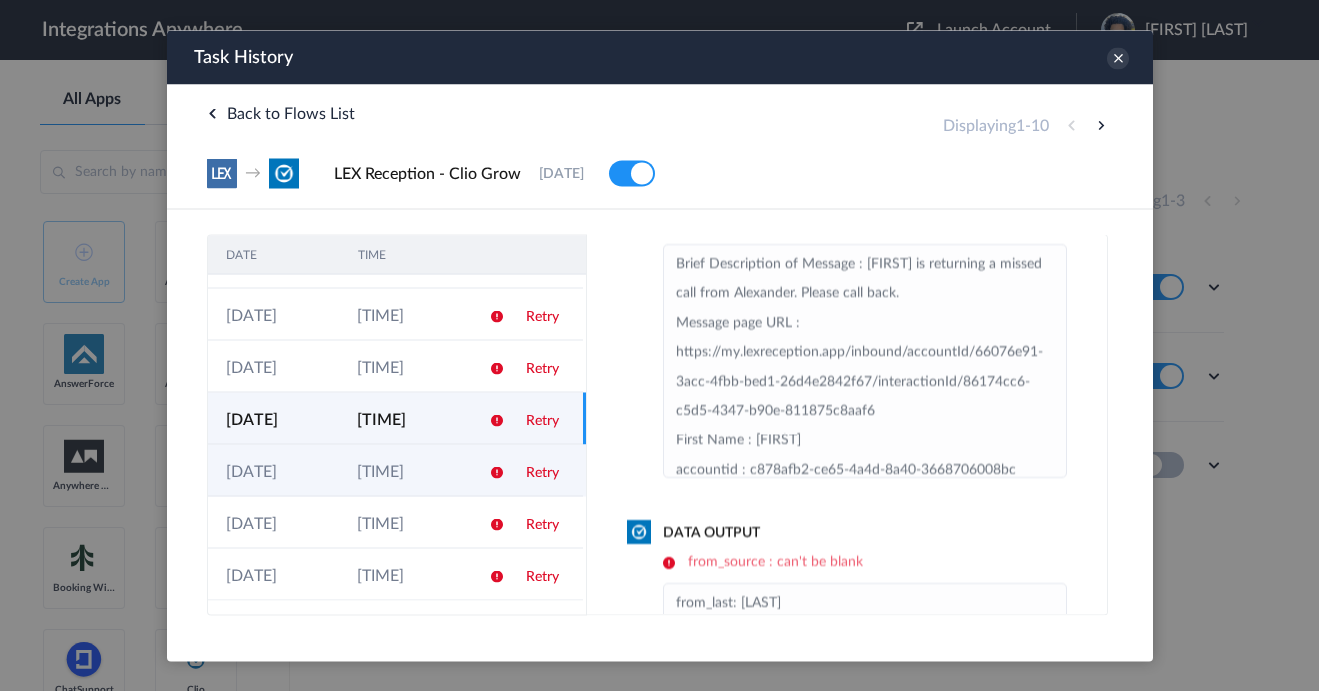 click at bounding box center (489, 470) 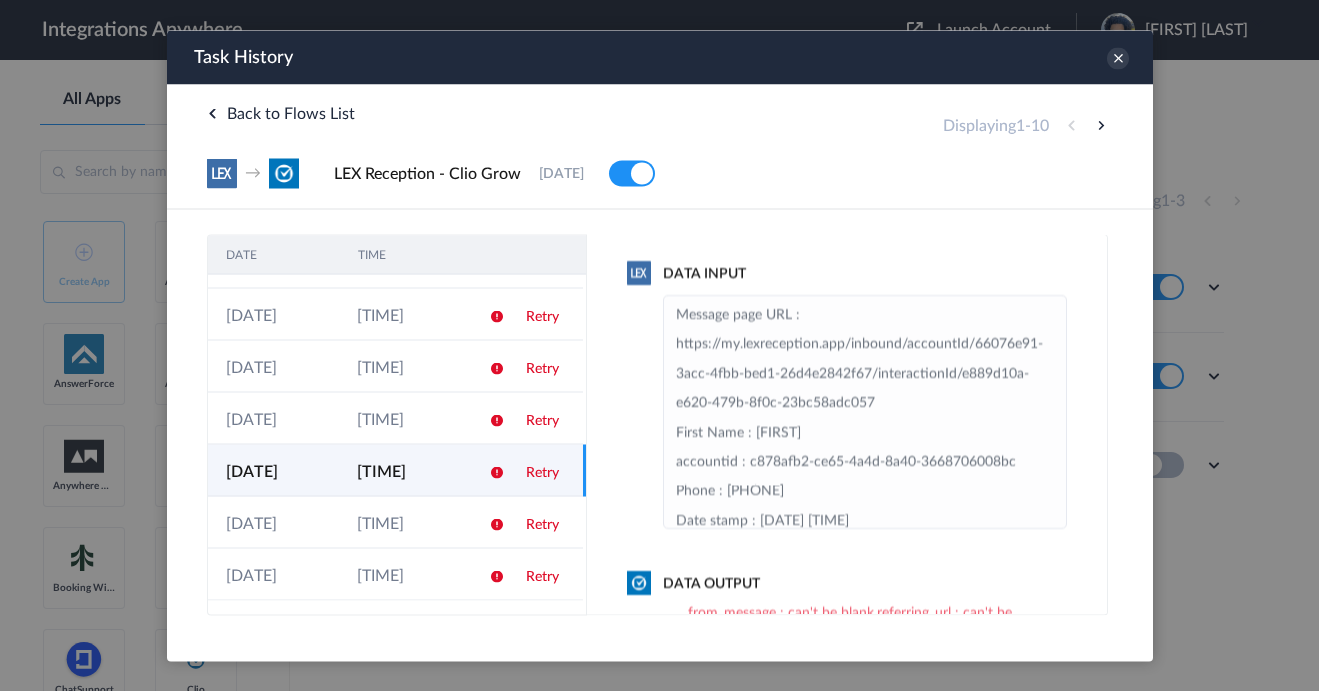 scroll, scrollTop: 0, scrollLeft: 0, axis: both 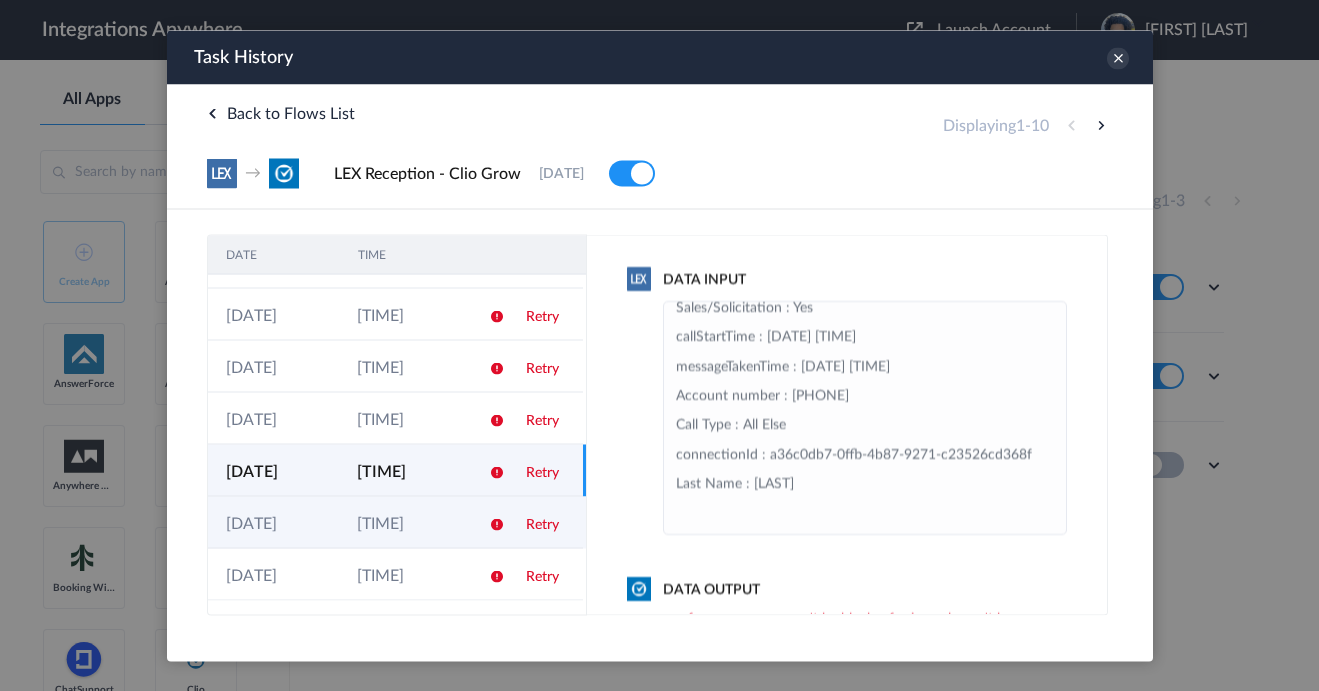 click on "Retry" at bounding box center (544, 522) 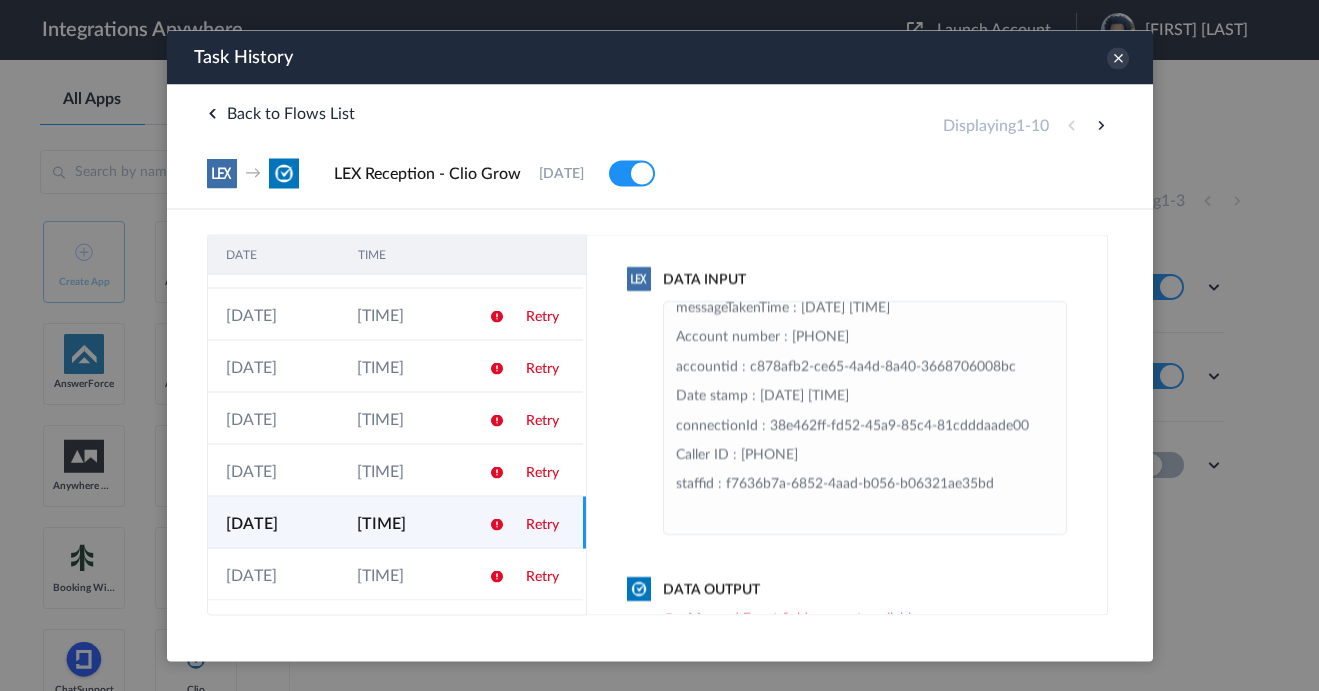 scroll, scrollTop: 0, scrollLeft: 0, axis: both 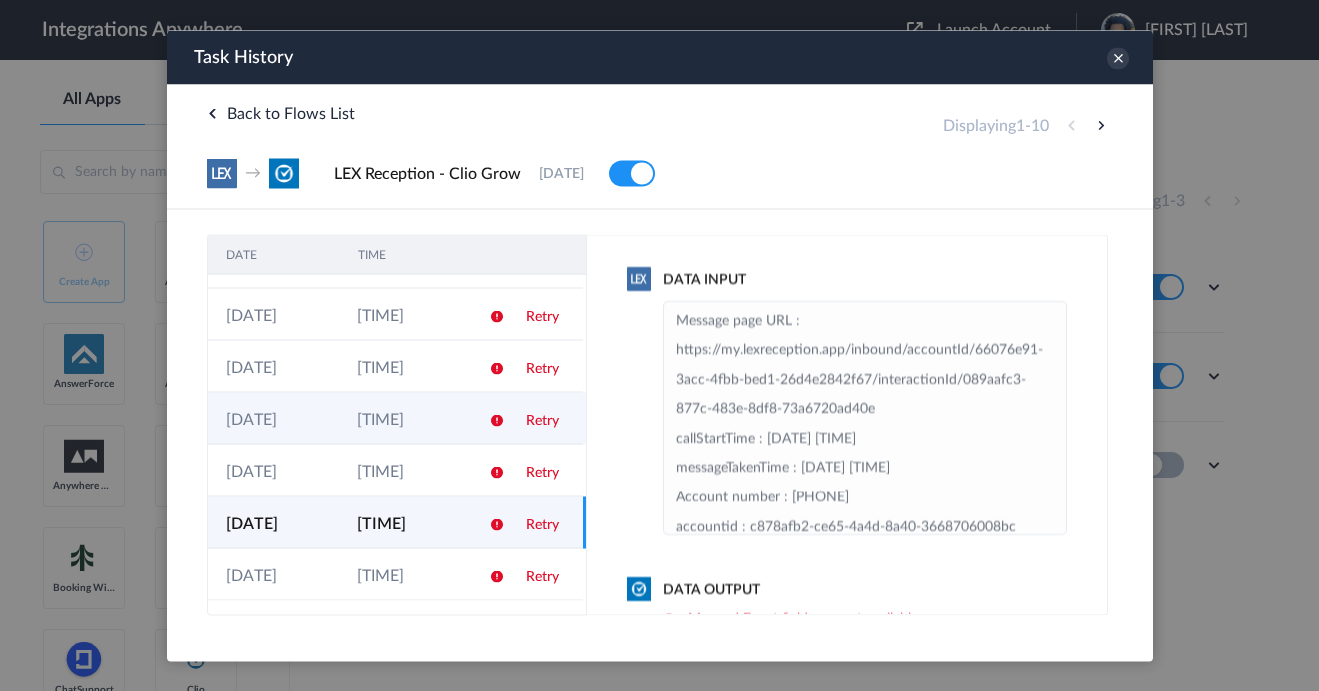 click at bounding box center (496, 420) 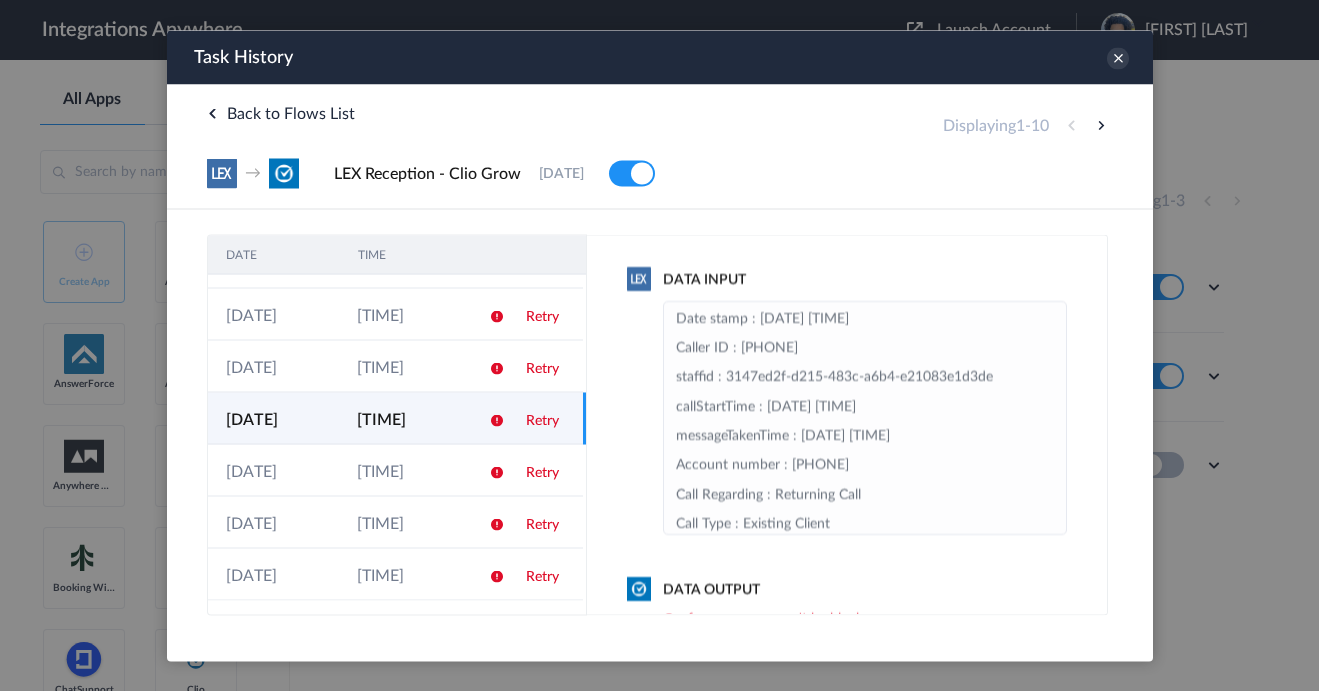 scroll, scrollTop: 395, scrollLeft: 0, axis: vertical 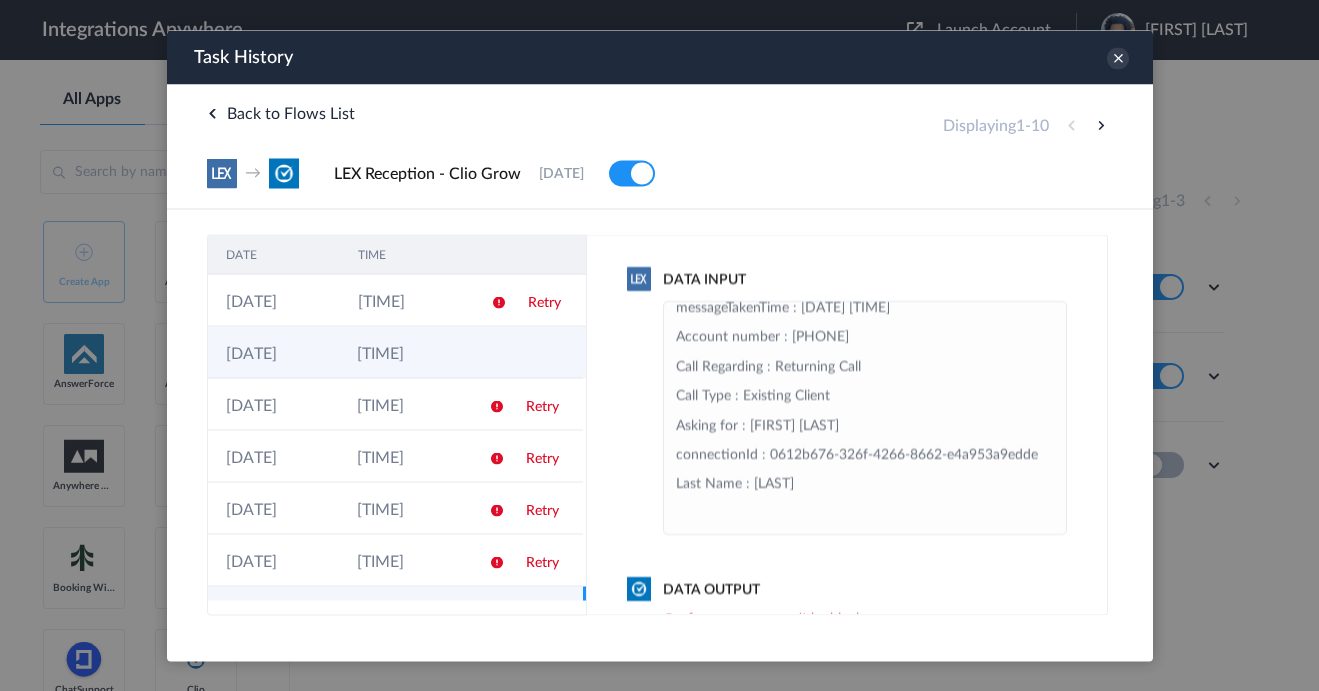 click at bounding box center (489, 352) 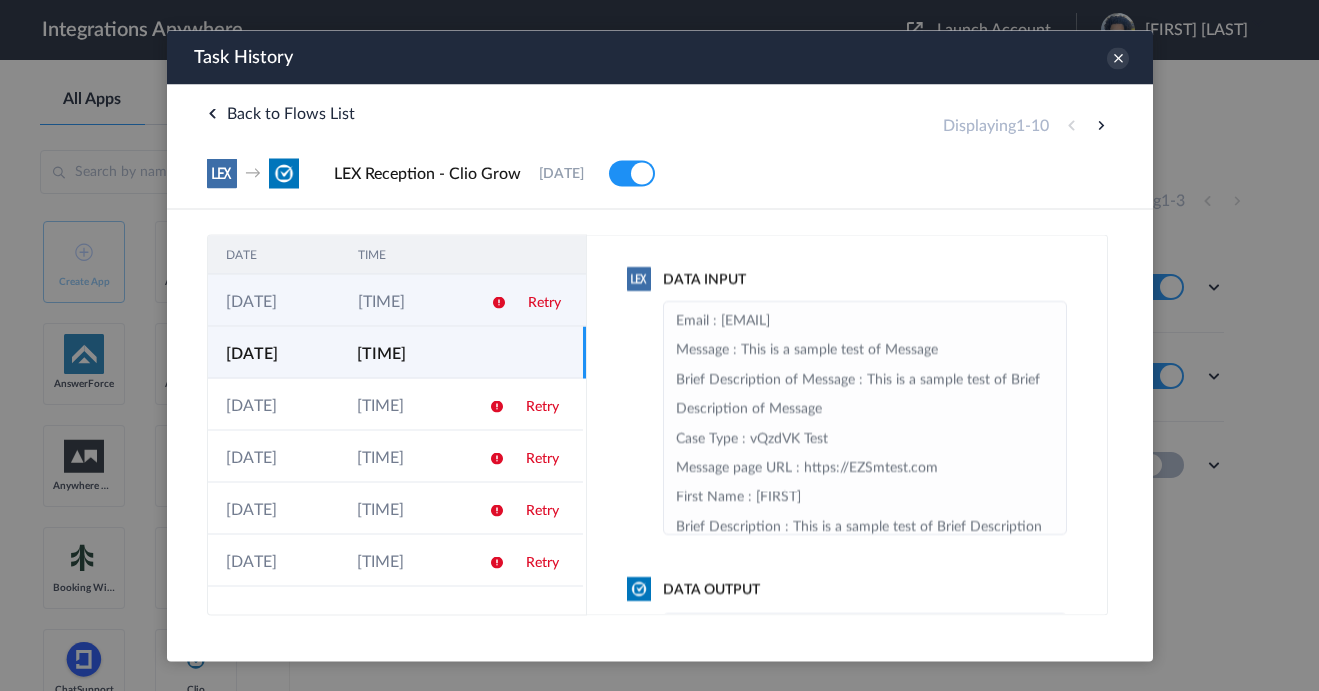 click at bounding box center [491, 300] 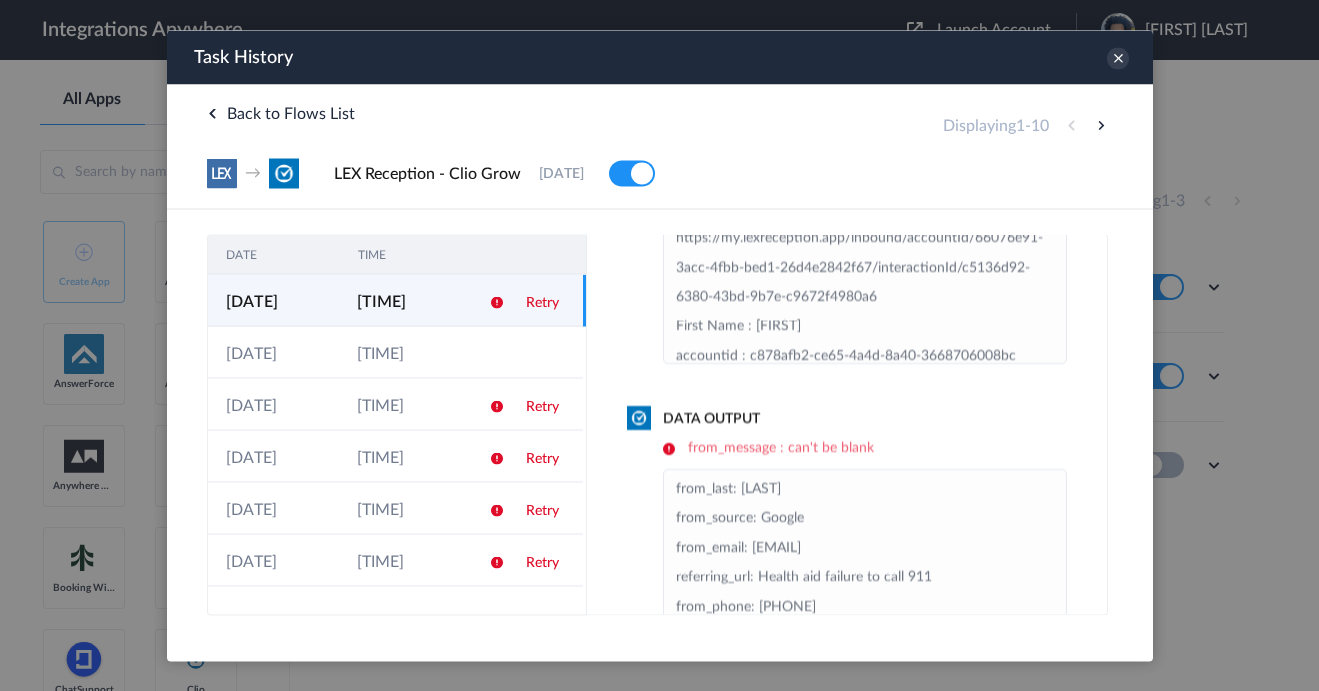 scroll, scrollTop: 0, scrollLeft: 0, axis: both 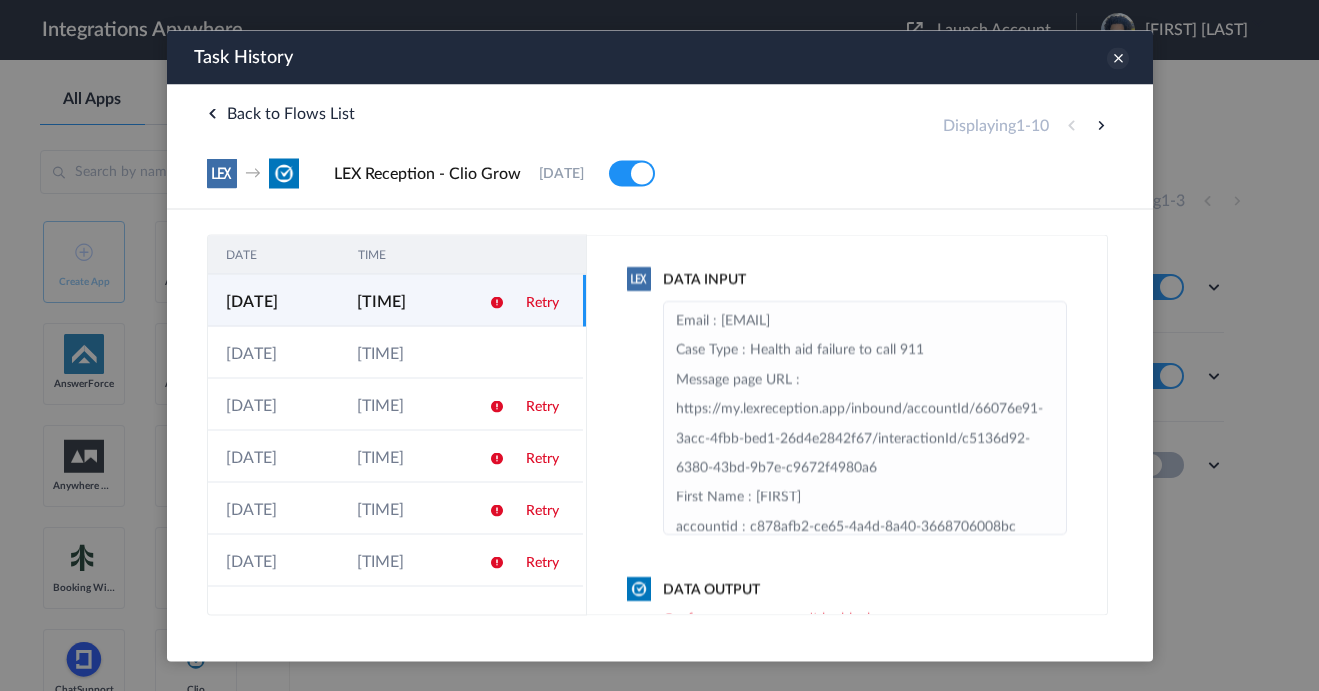 click at bounding box center (1117, 58) 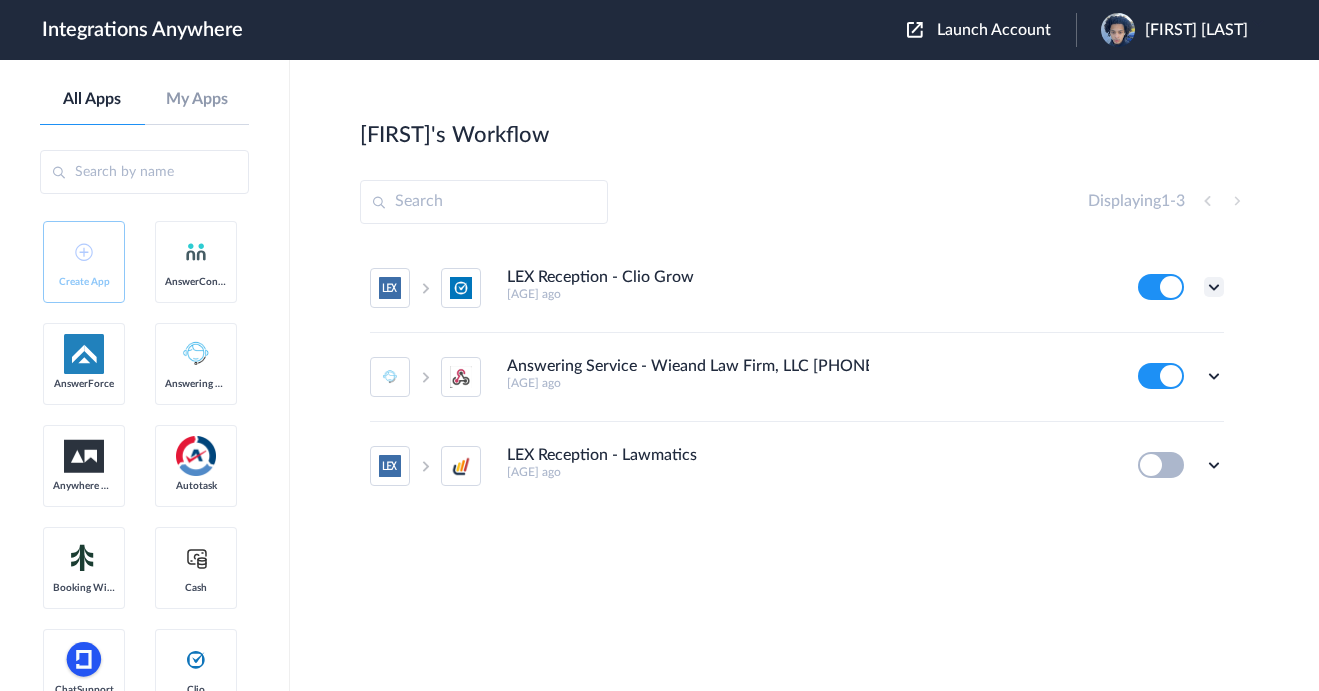 click at bounding box center (1214, 287) 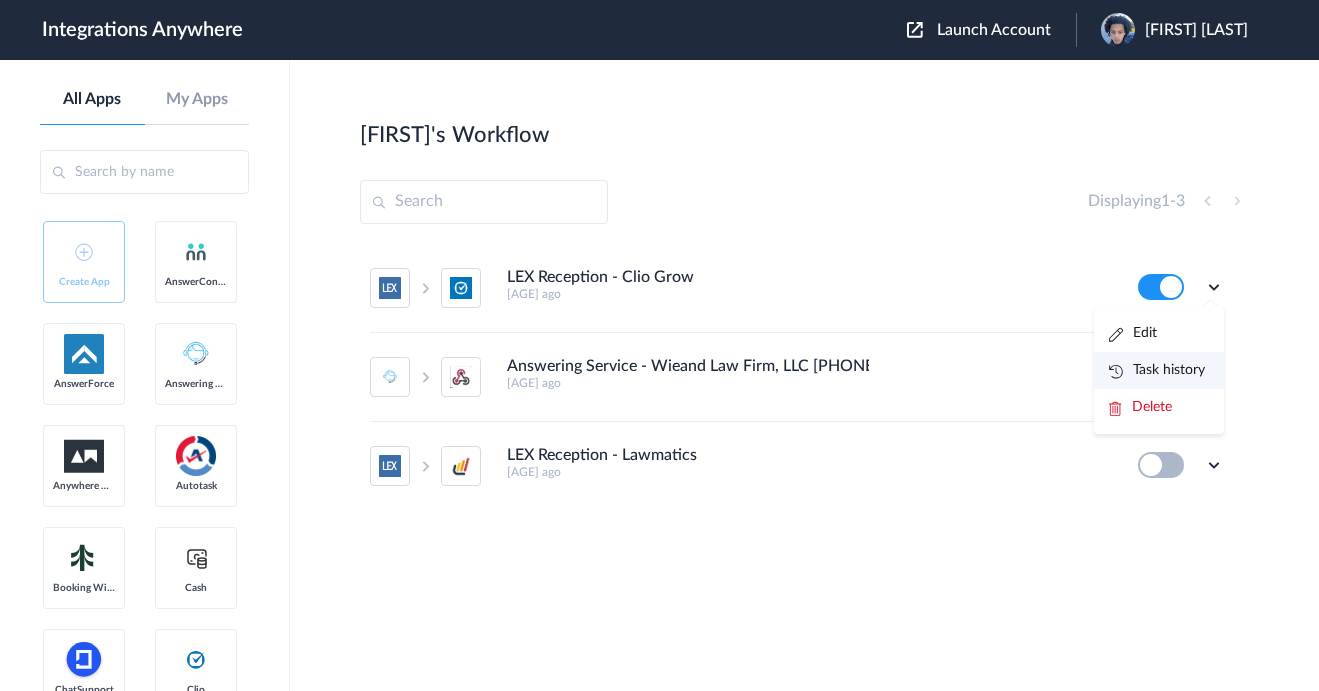 click on "Task history" at bounding box center [1157, 370] 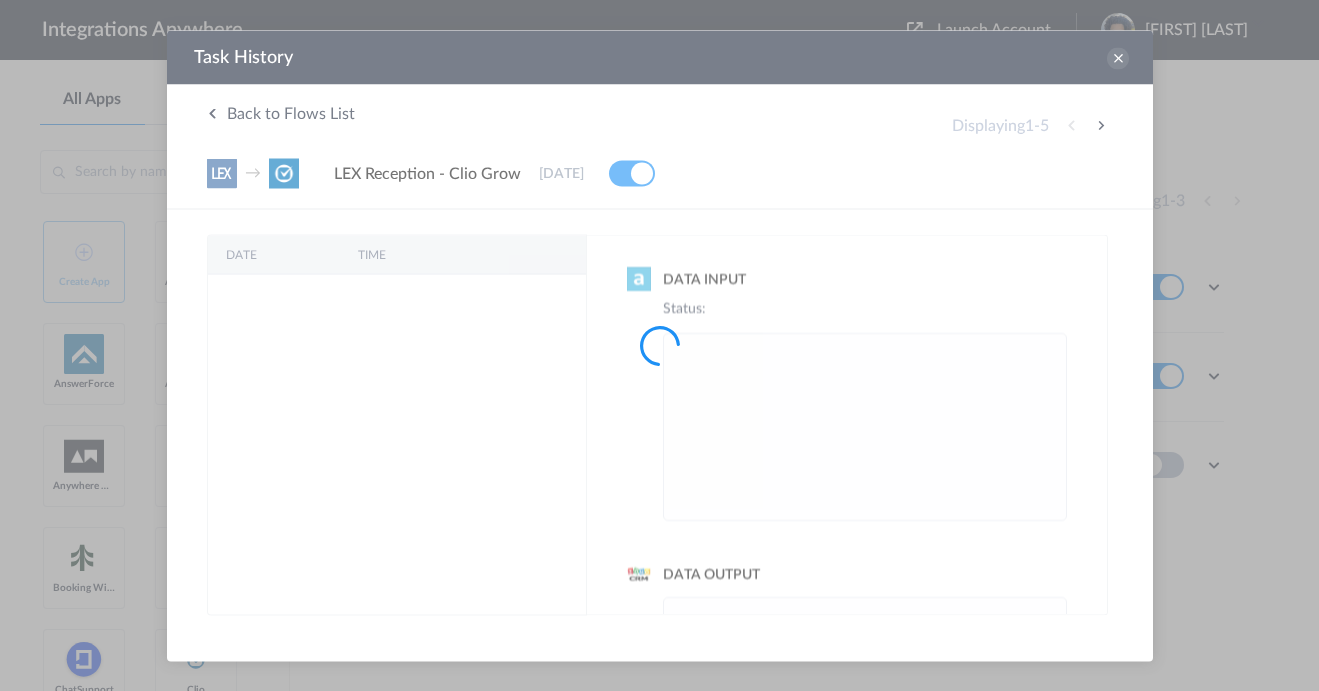 scroll, scrollTop: 0, scrollLeft: 0, axis: both 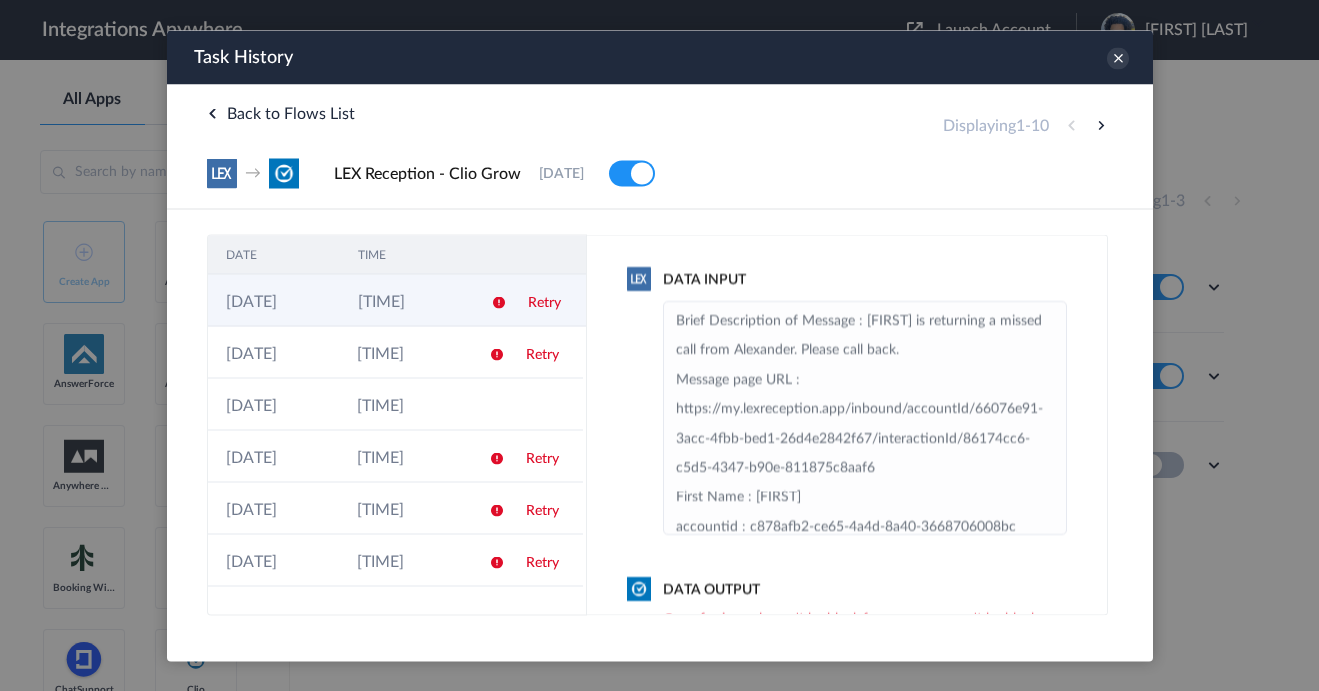 click on "Retry" at bounding box center [547, 300] 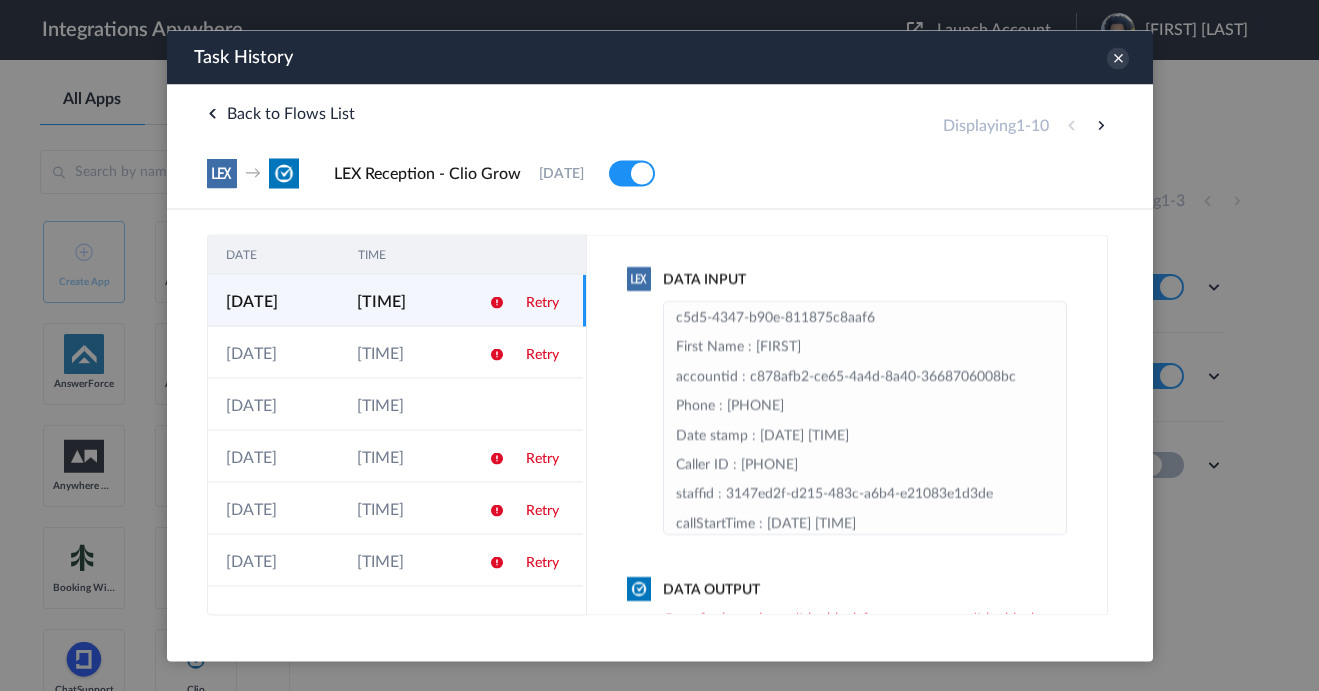scroll, scrollTop: 153, scrollLeft: 0, axis: vertical 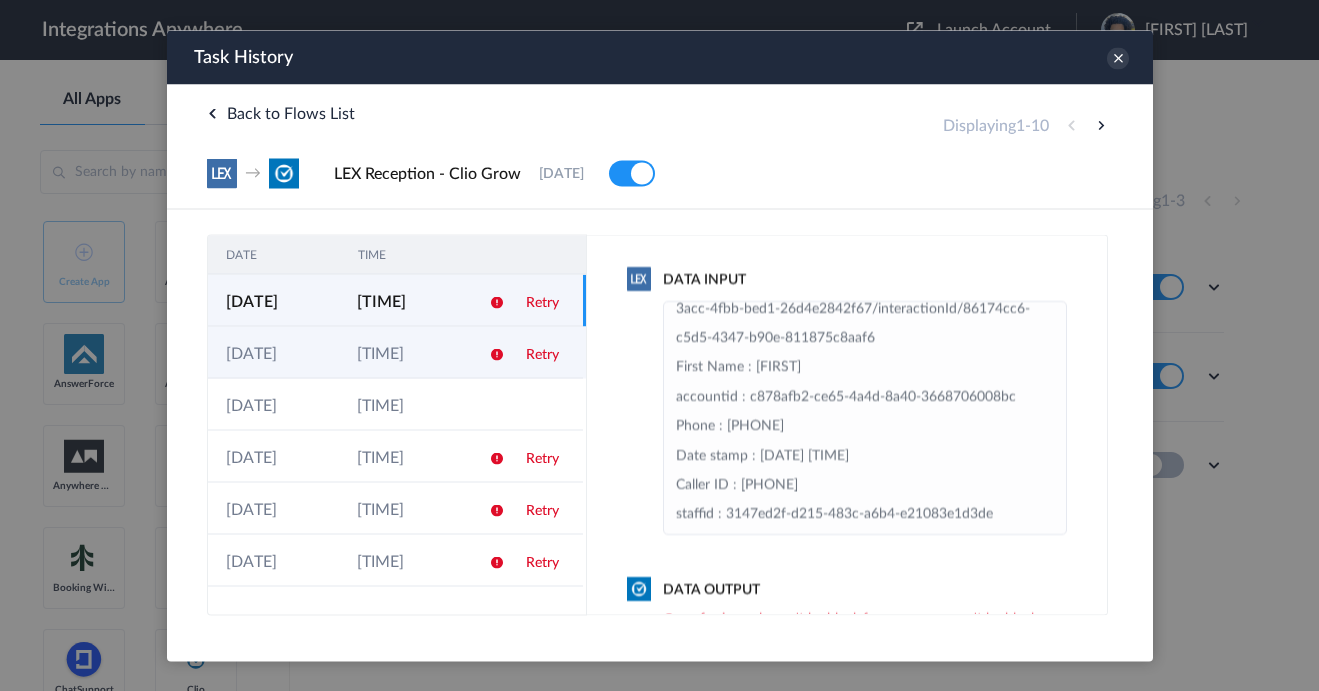 click at bounding box center [489, 352] 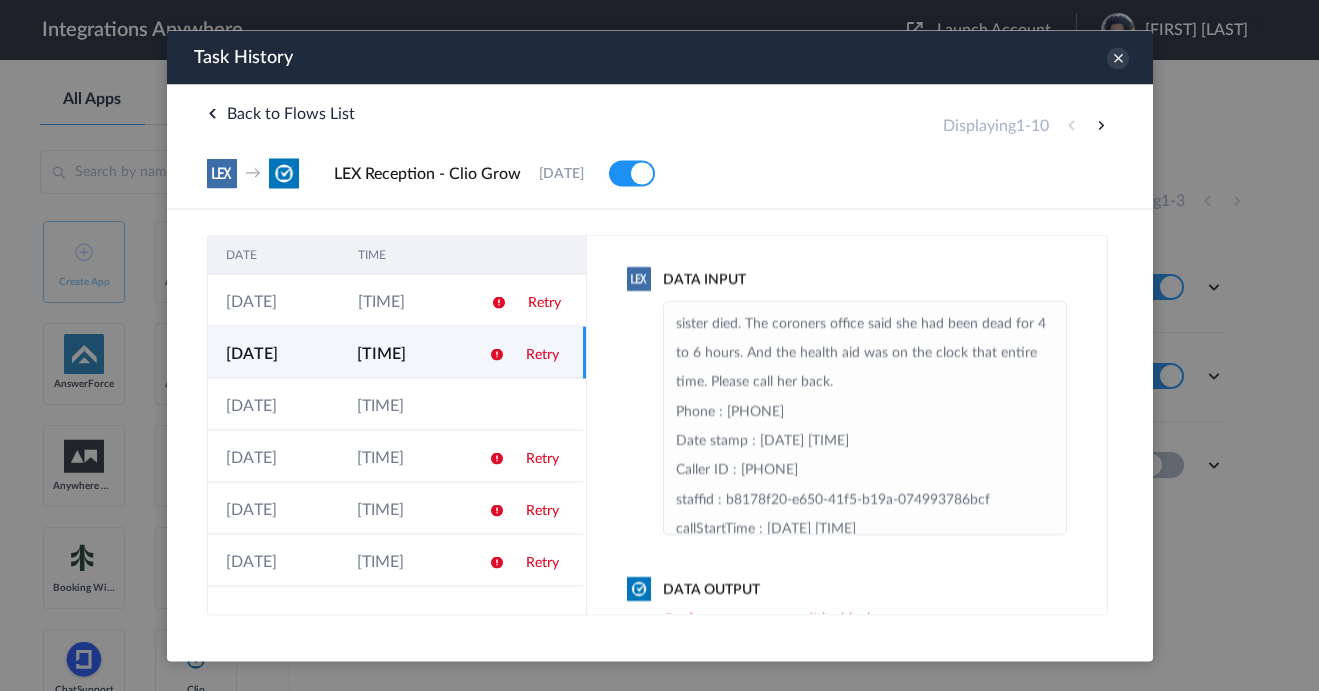 scroll, scrollTop: 483, scrollLeft: 0, axis: vertical 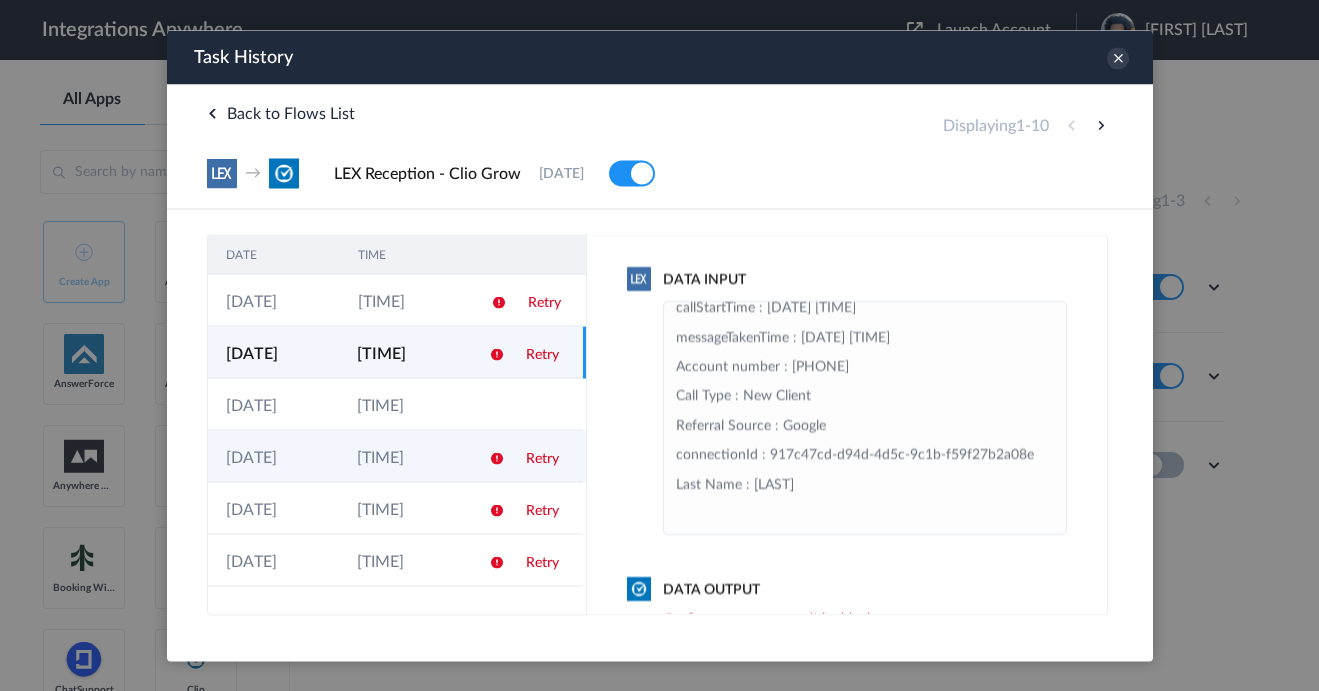 click on "[TIME]" at bounding box center (403, 456) 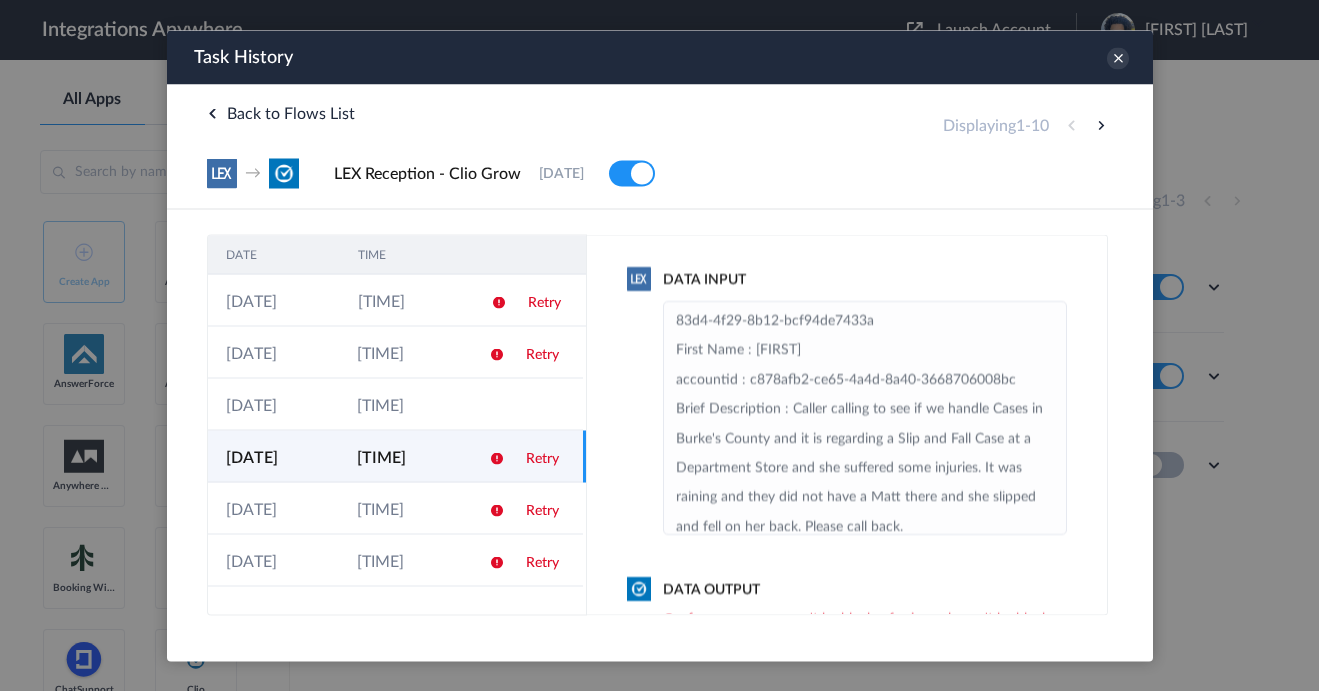 scroll, scrollTop: 102, scrollLeft: 0, axis: vertical 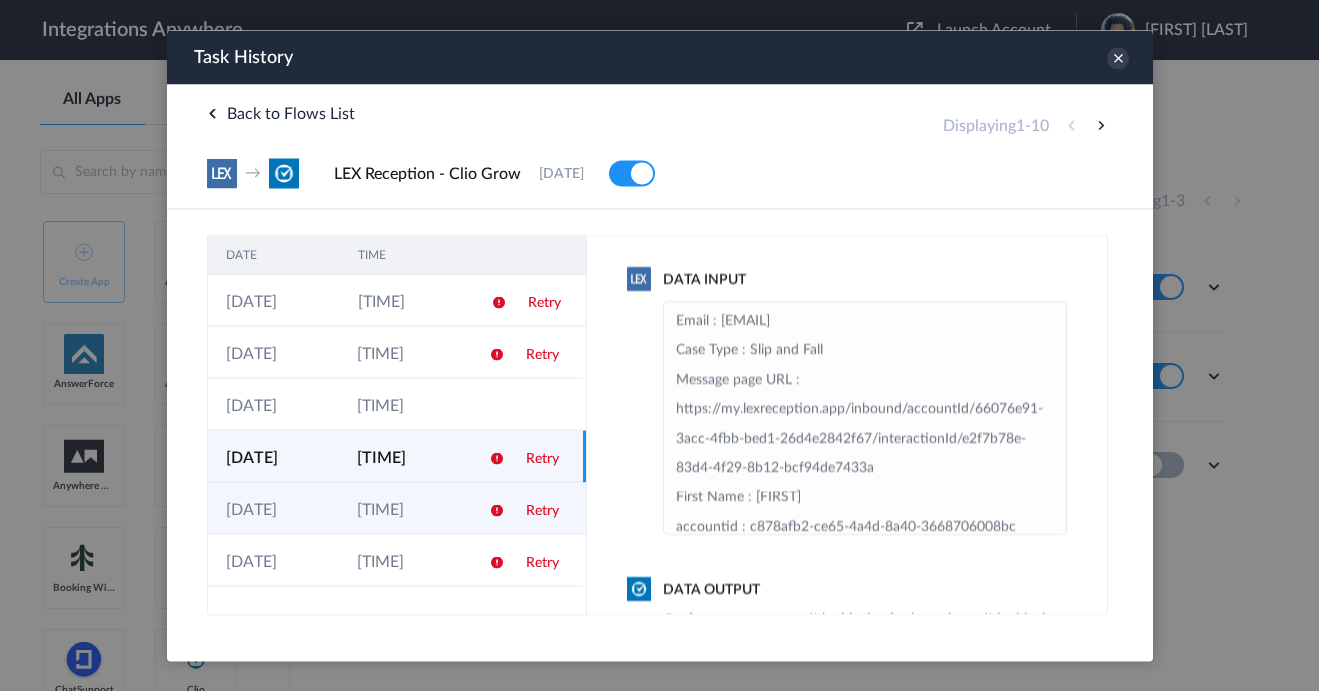 click at bounding box center (489, 508) 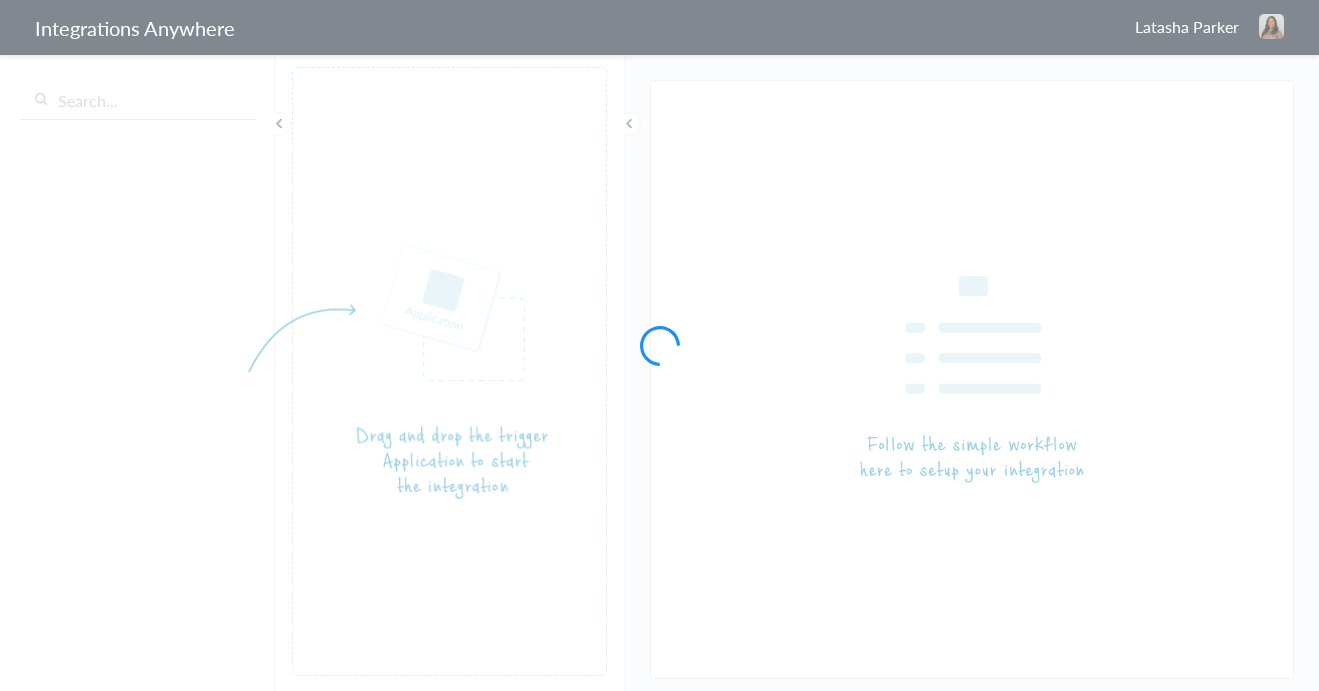 scroll, scrollTop: 0, scrollLeft: 0, axis: both 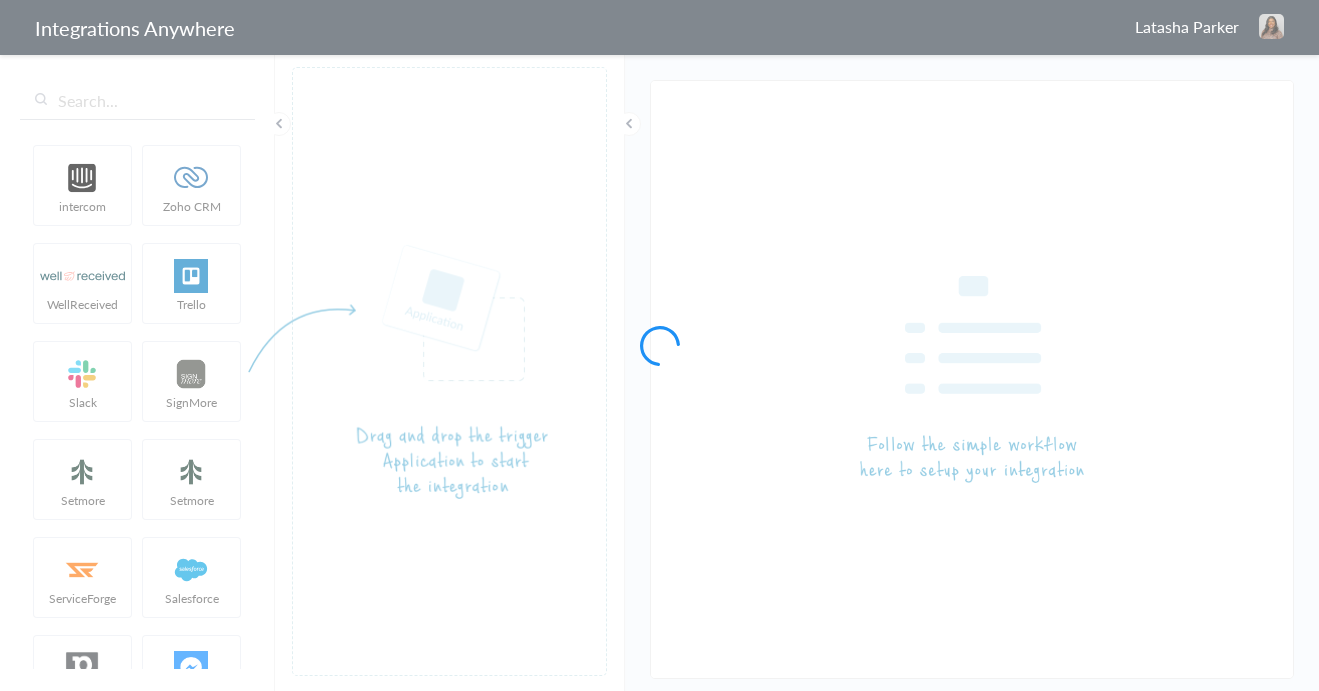 type on "LEX Reception - Clio Grow" 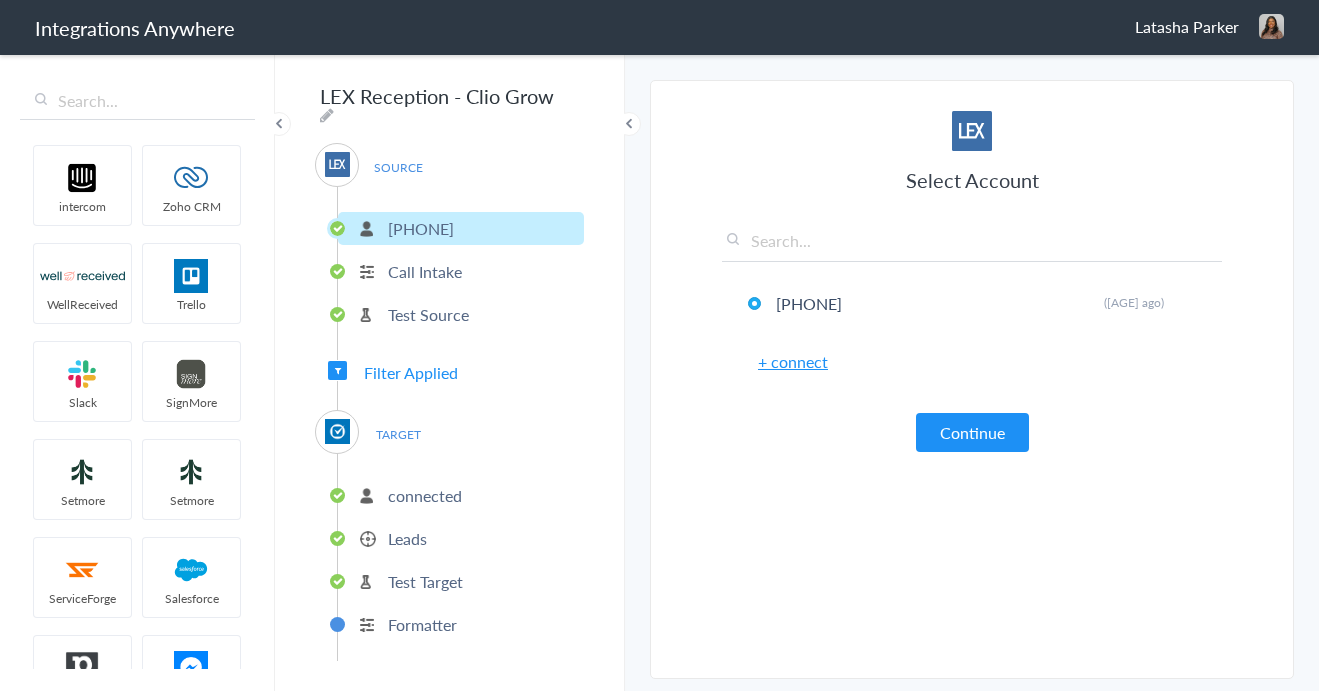click on "connected" at bounding box center (425, 495) 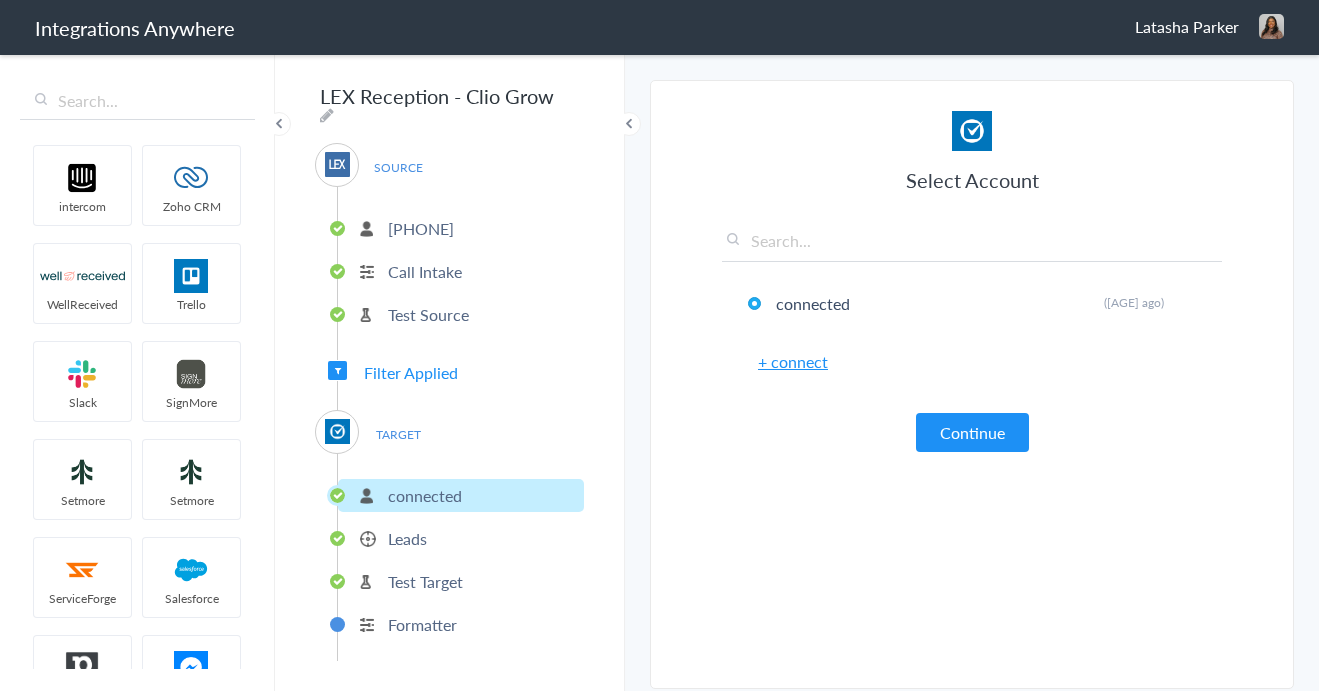 click on "Leads" at bounding box center [407, 538] 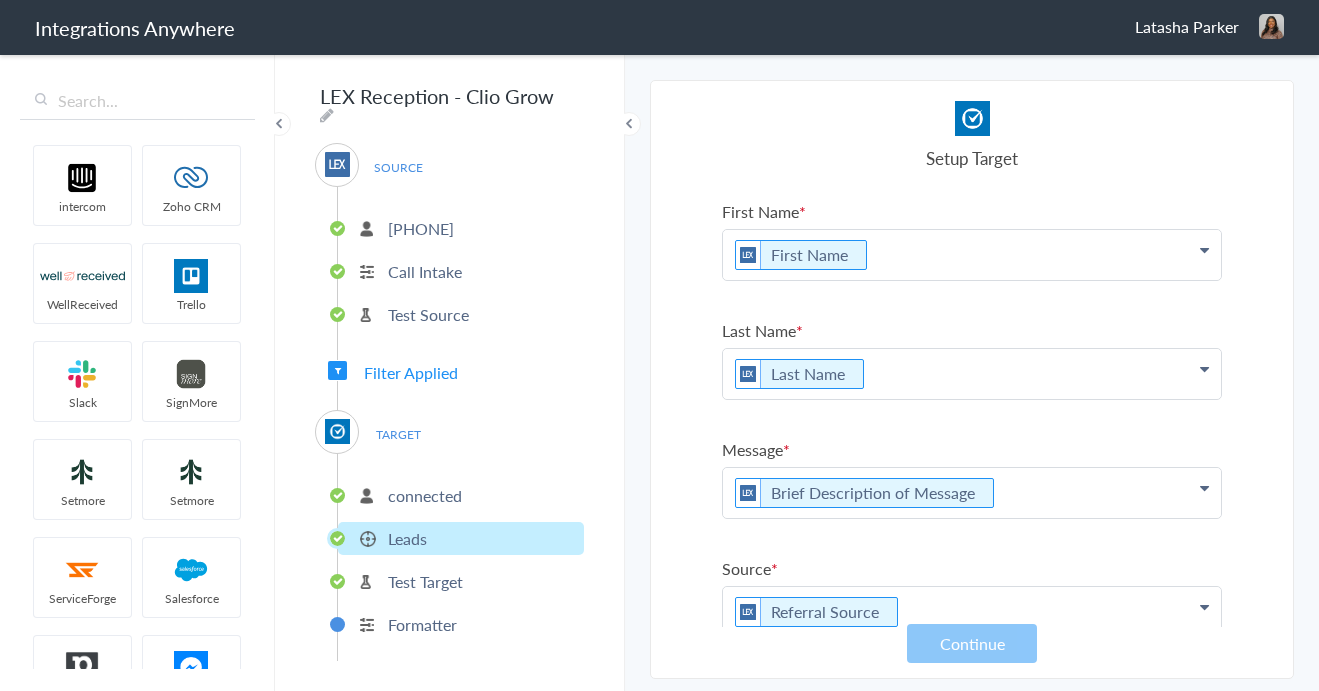 click on "Test Target" at bounding box center [425, 581] 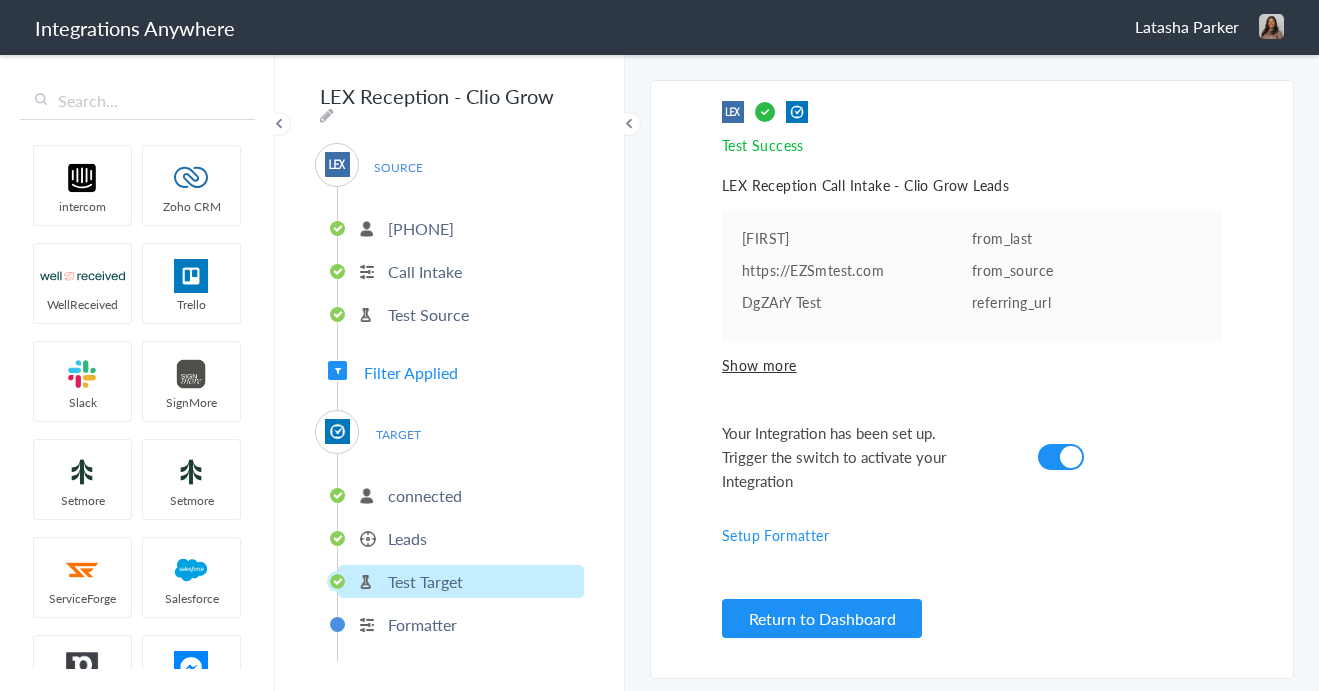 click on "Leads" at bounding box center [461, 538] 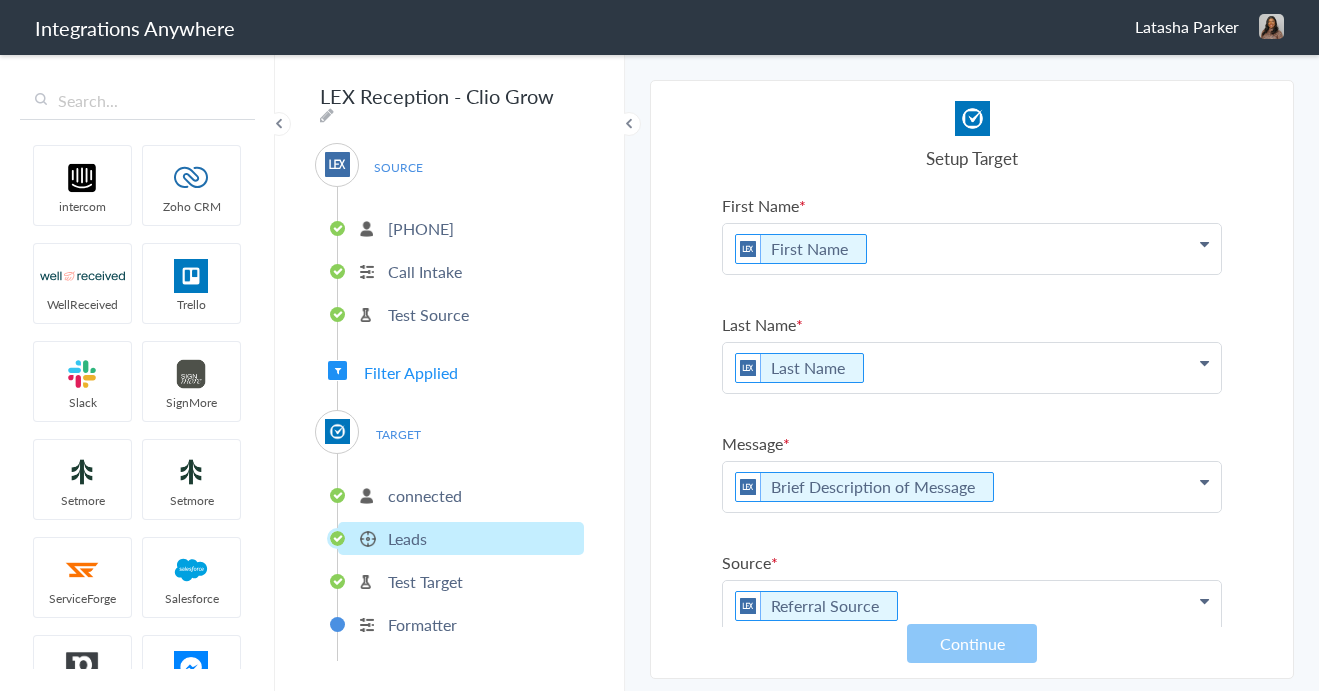 scroll, scrollTop: 11, scrollLeft: 0, axis: vertical 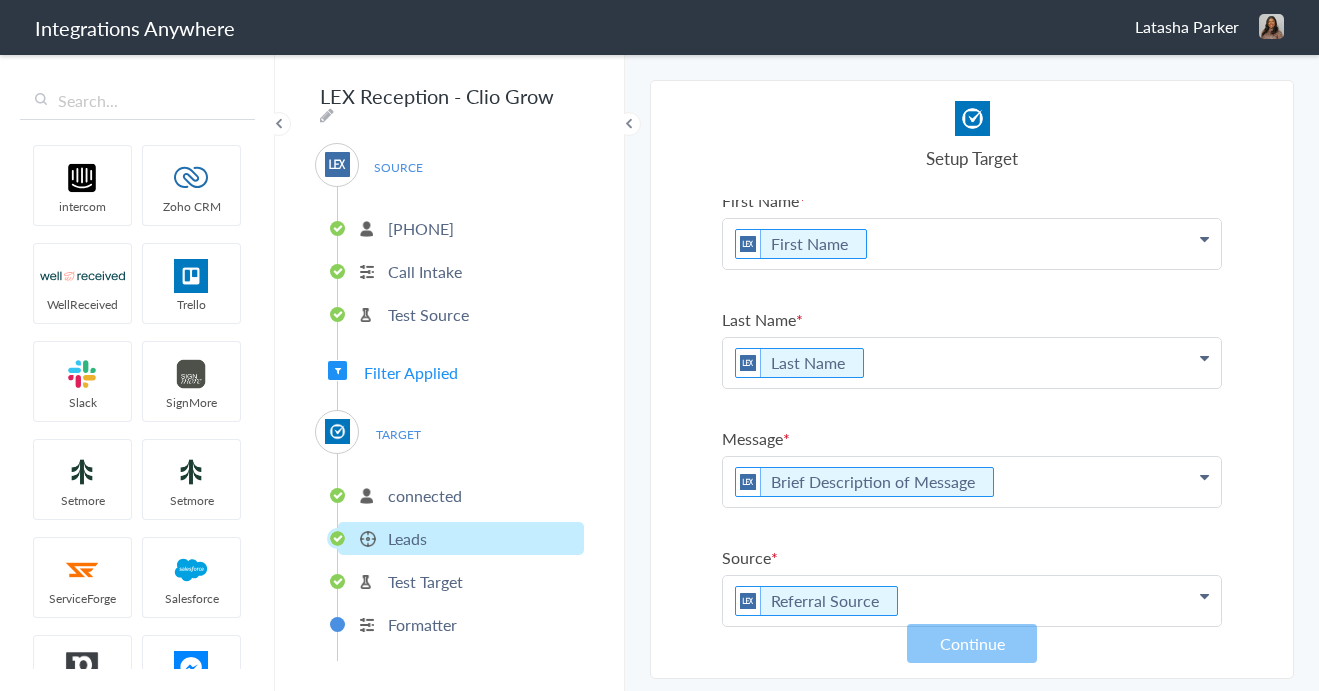 click on "Last Name" at bounding box center [972, 319] 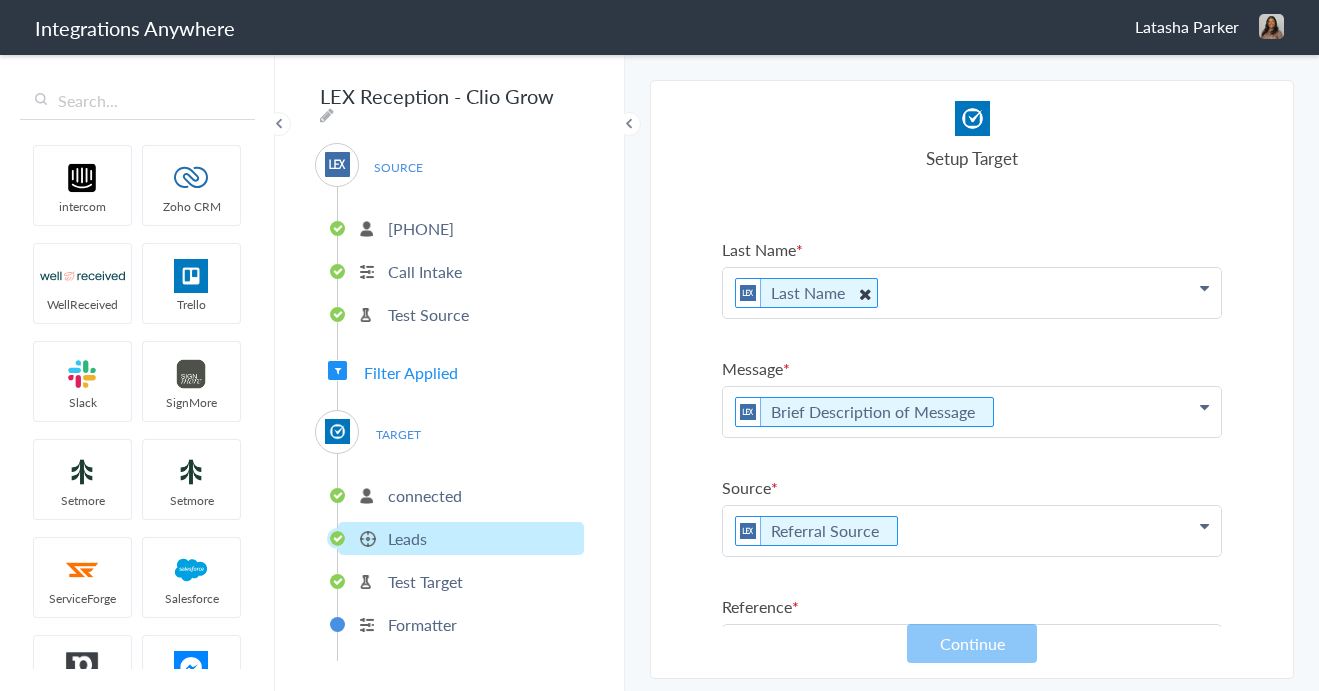 scroll, scrollTop: 0, scrollLeft: 0, axis: both 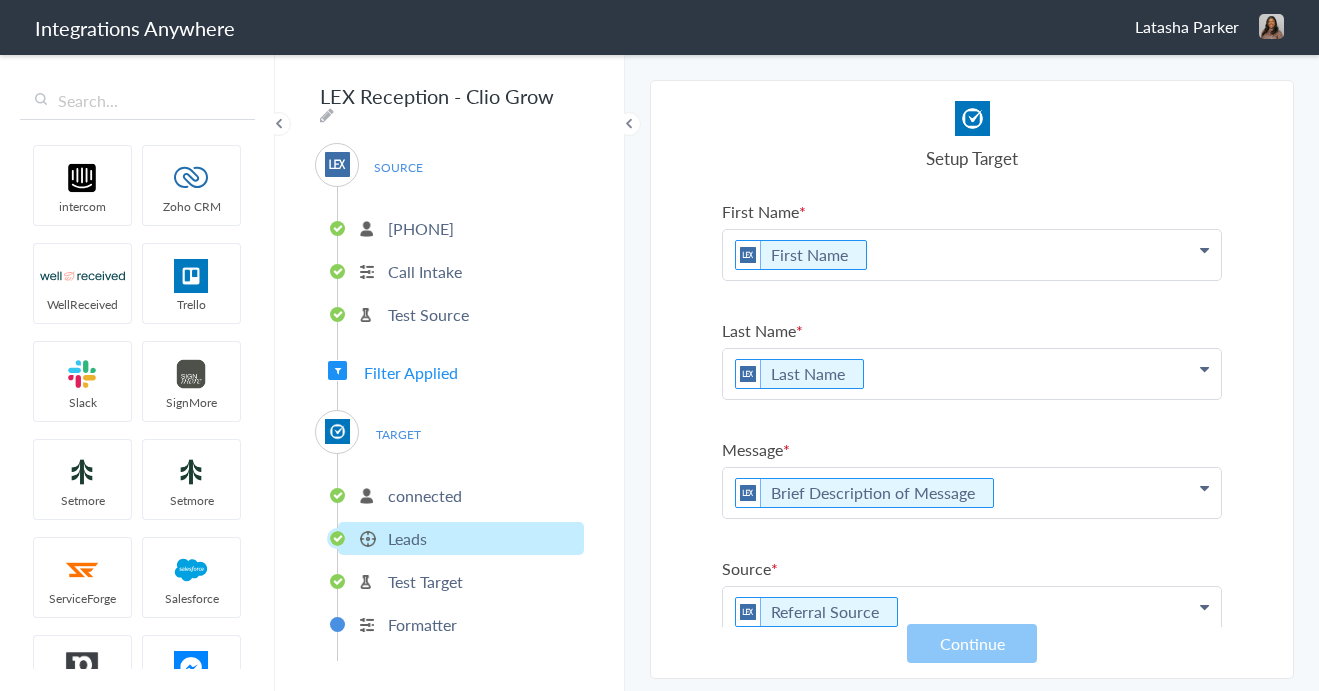 click on "Filter
Applied" at bounding box center [337, 370] 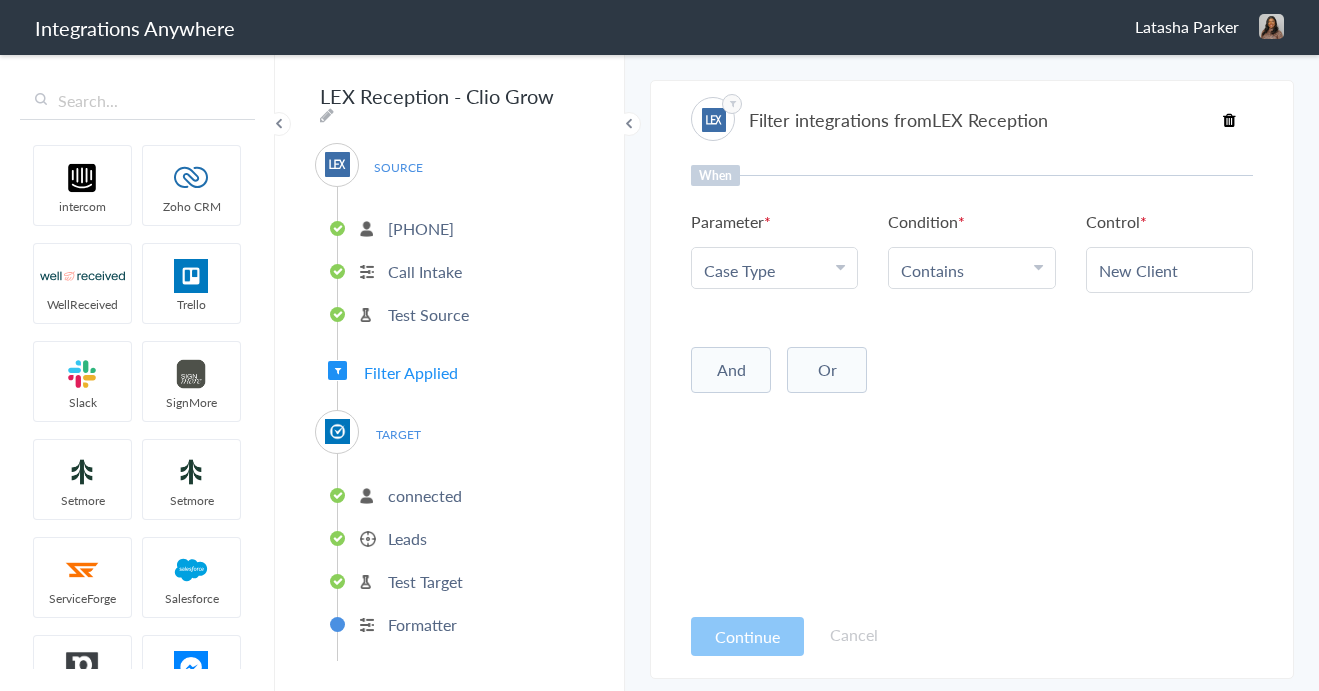 click on "connected" at bounding box center [425, 495] 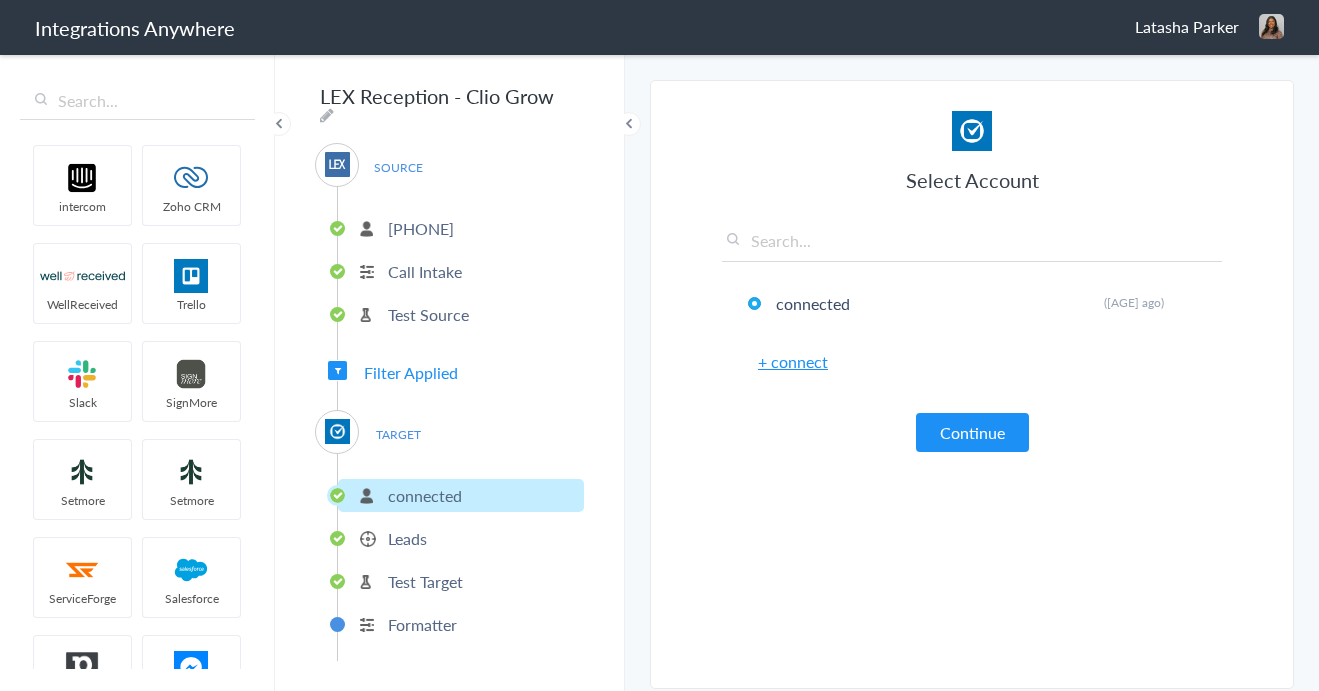 click on "Leads" at bounding box center (407, 538) 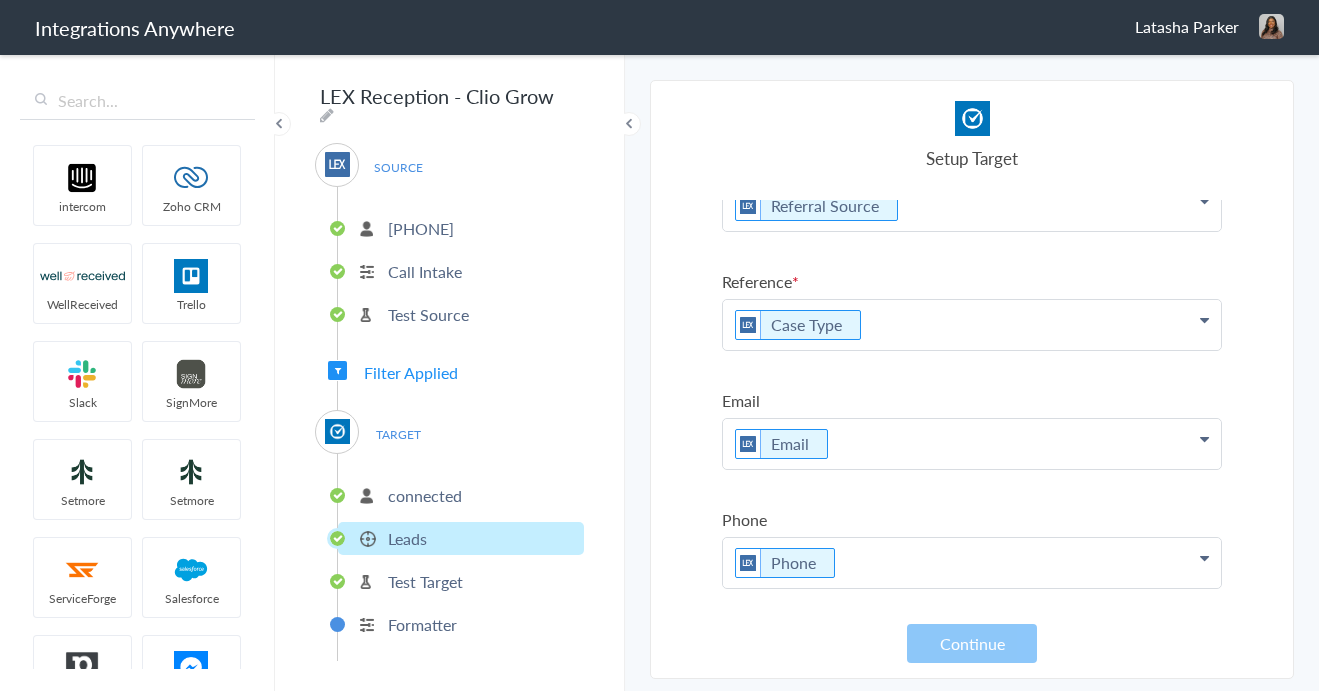 scroll, scrollTop: 0, scrollLeft: 0, axis: both 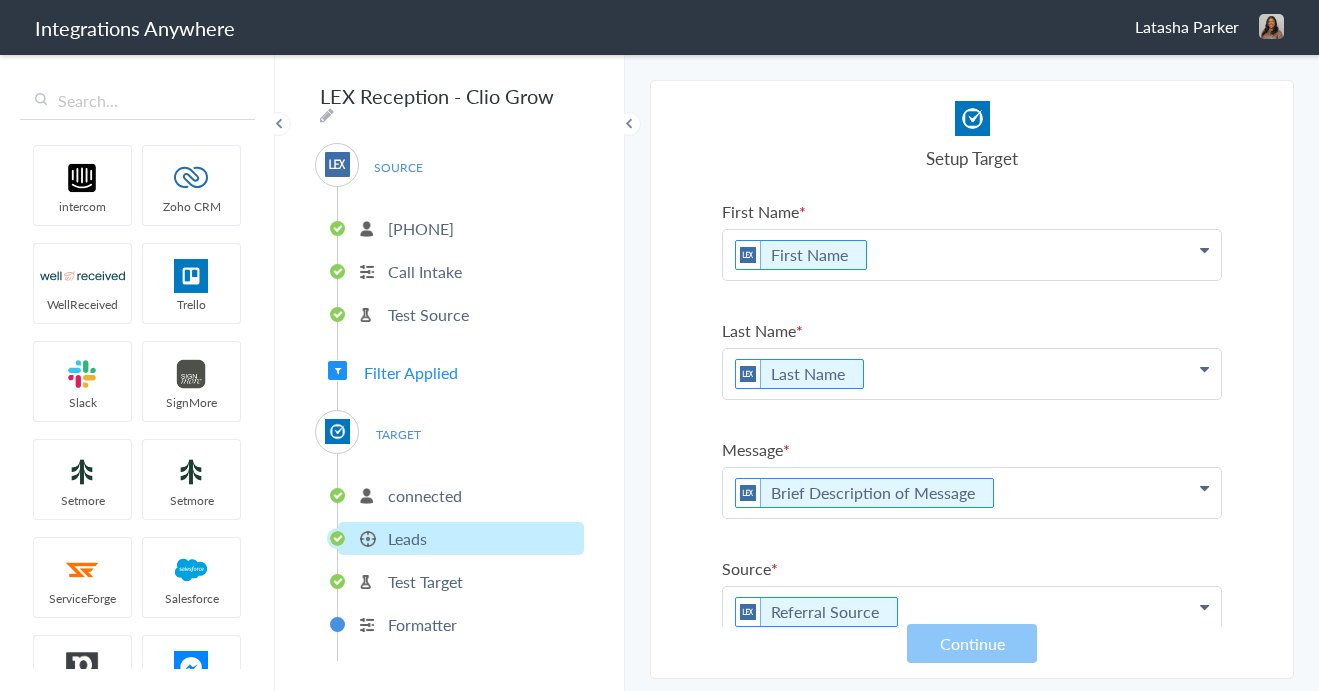click on "Test Target" at bounding box center (425, 581) 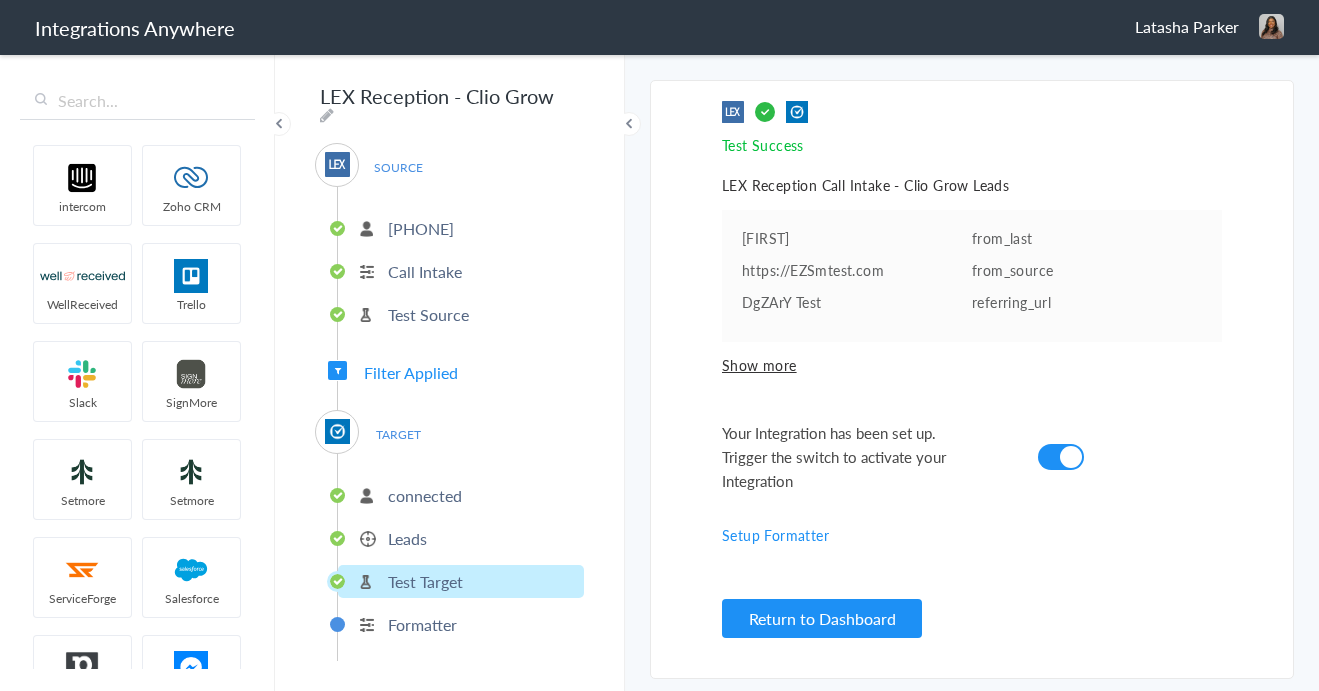 click on "Show more" at bounding box center (972, 365) 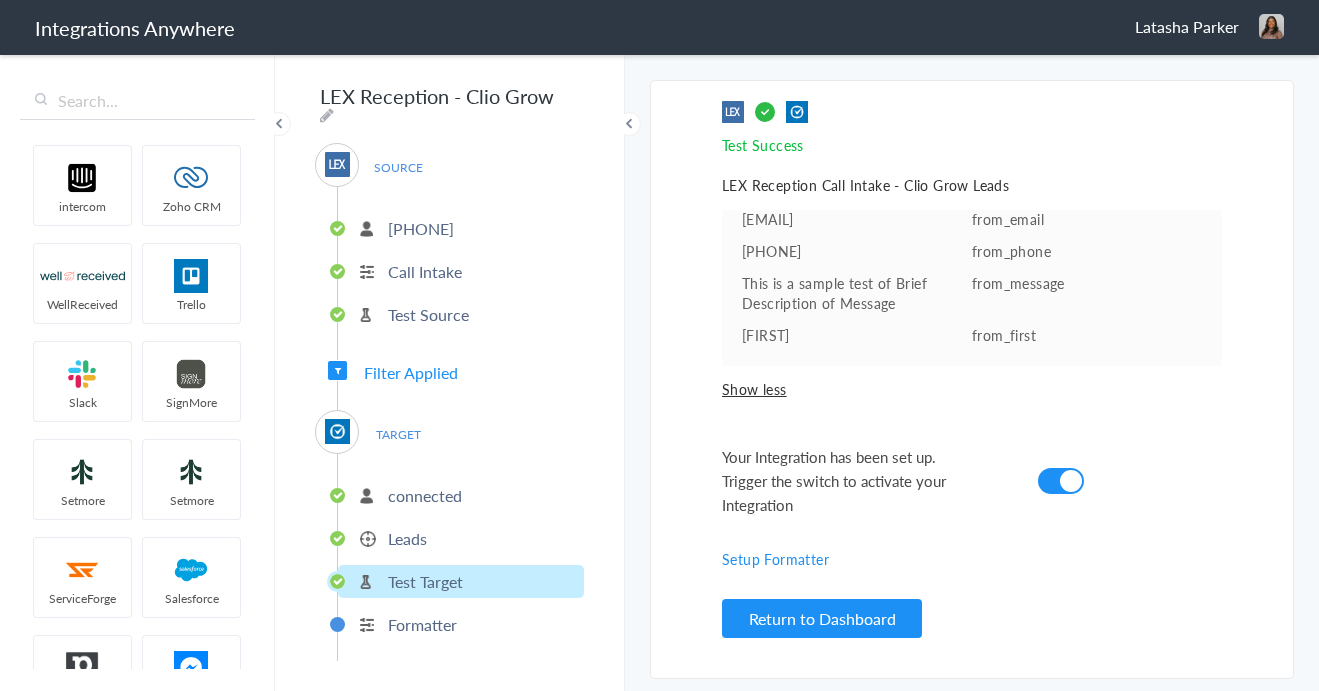 scroll, scrollTop: 119, scrollLeft: 0, axis: vertical 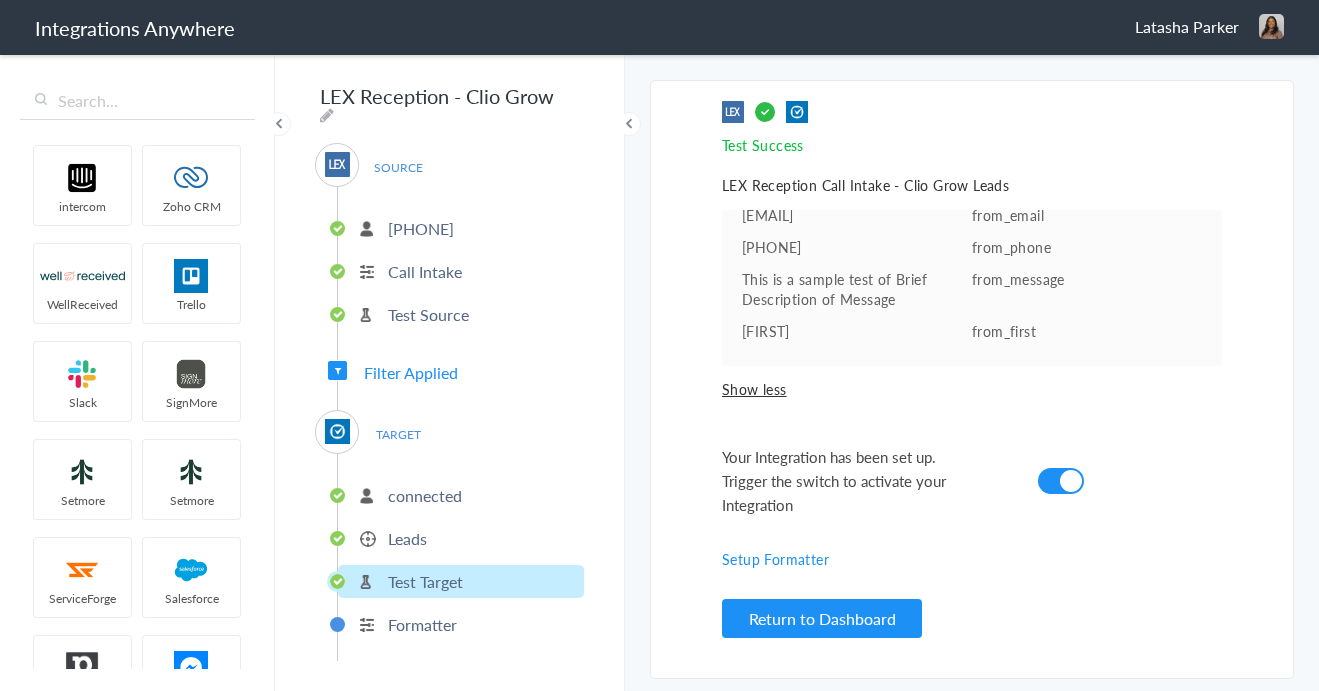 click on "Leads" at bounding box center [407, 538] 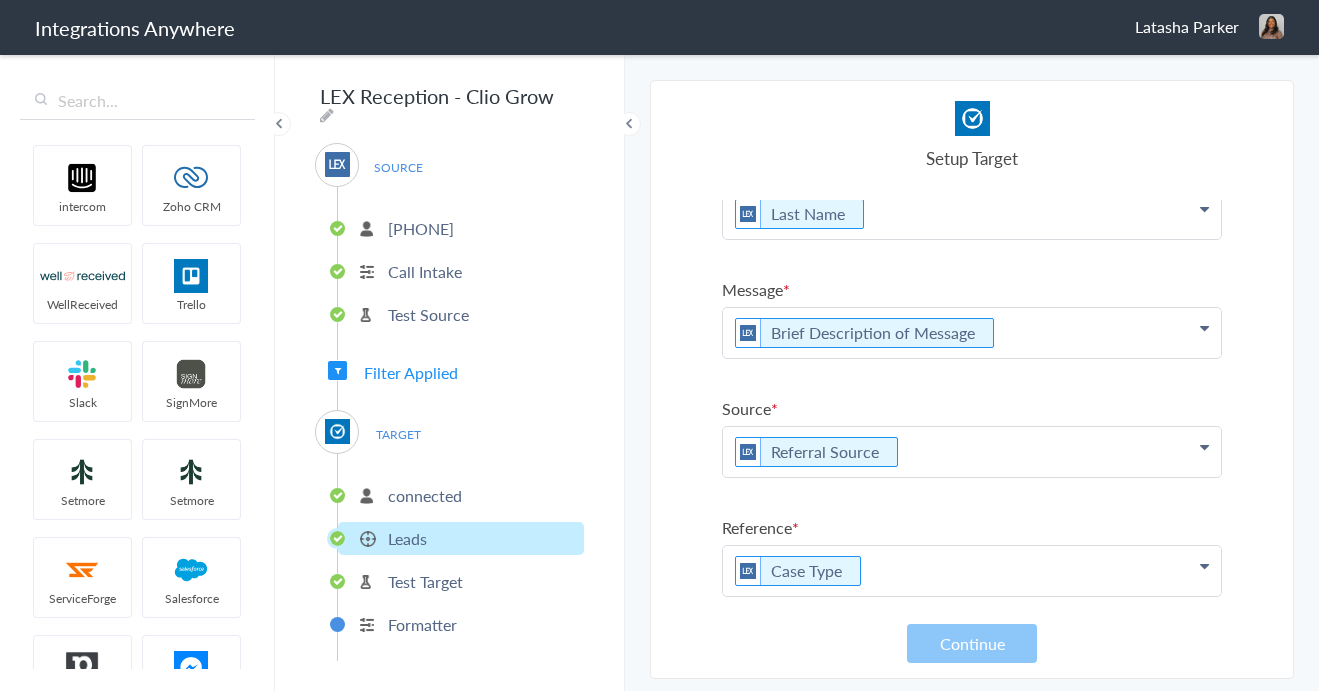 scroll, scrollTop: 143, scrollLeft: 0, axis: vertical 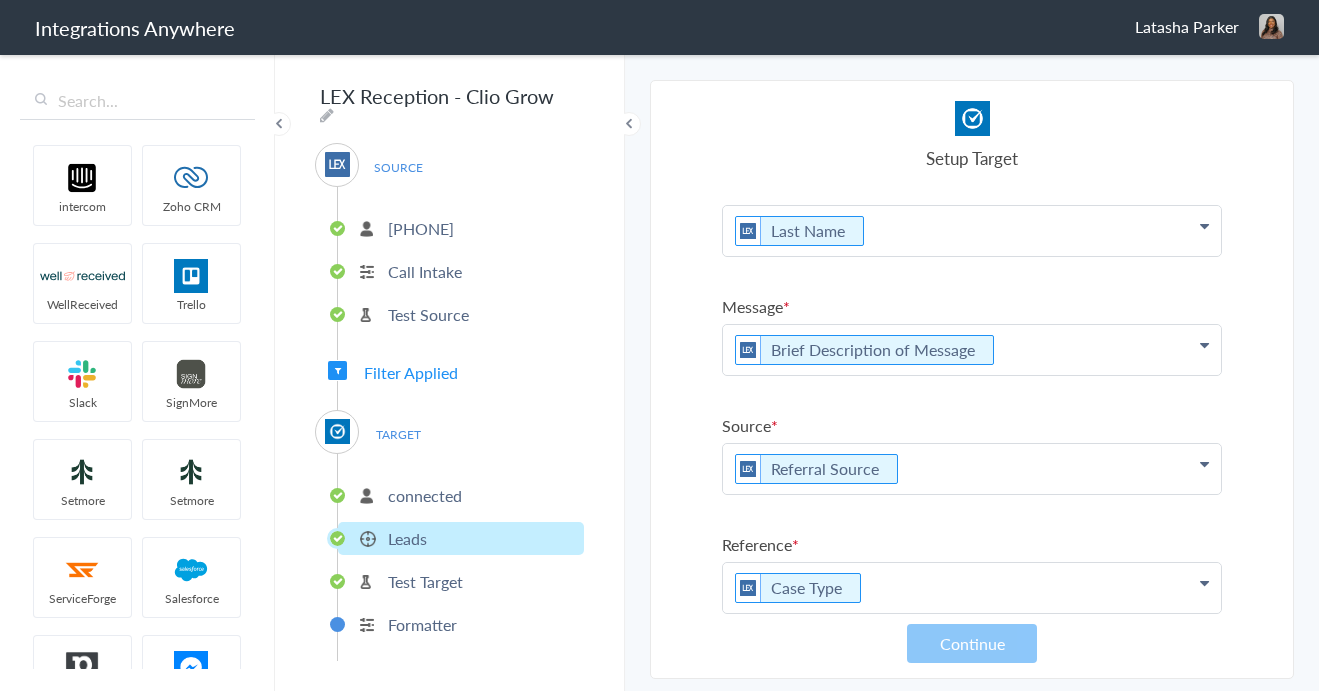 click on "Test Target" at bounding box center (425, 581) 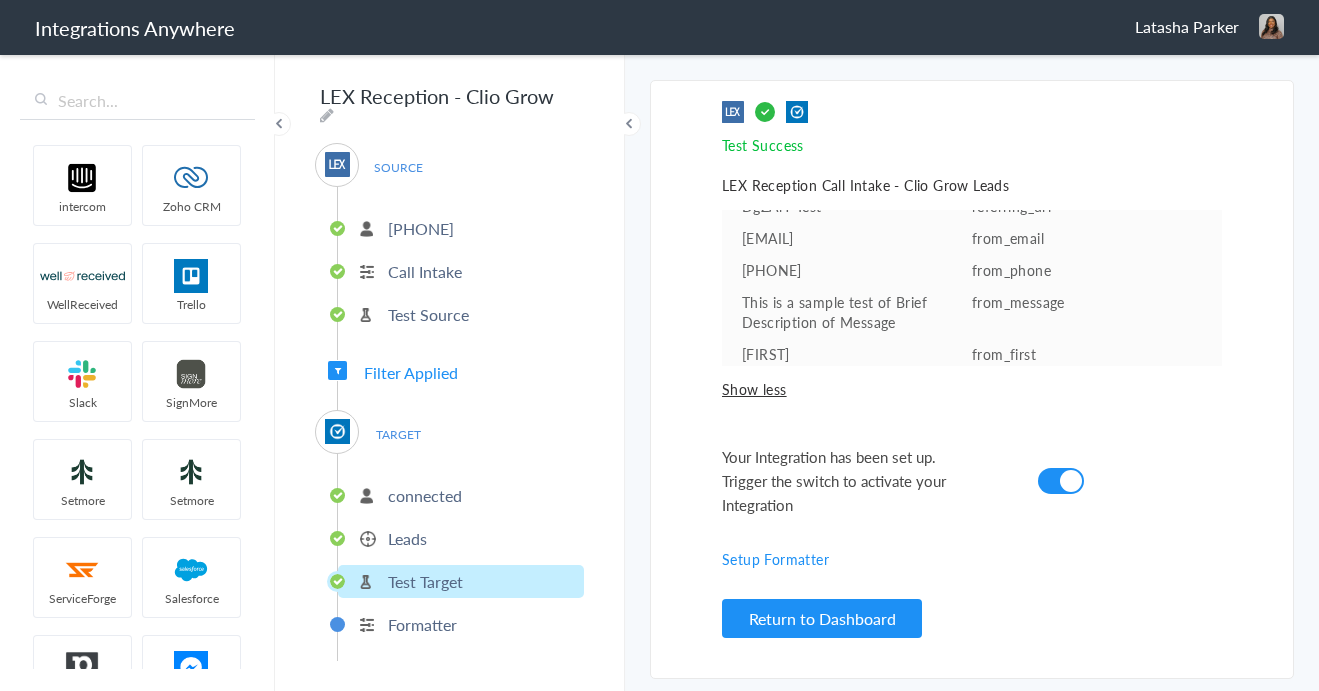 scroll, scrollTop: 119, scrollLeft: 0, axis: vertical 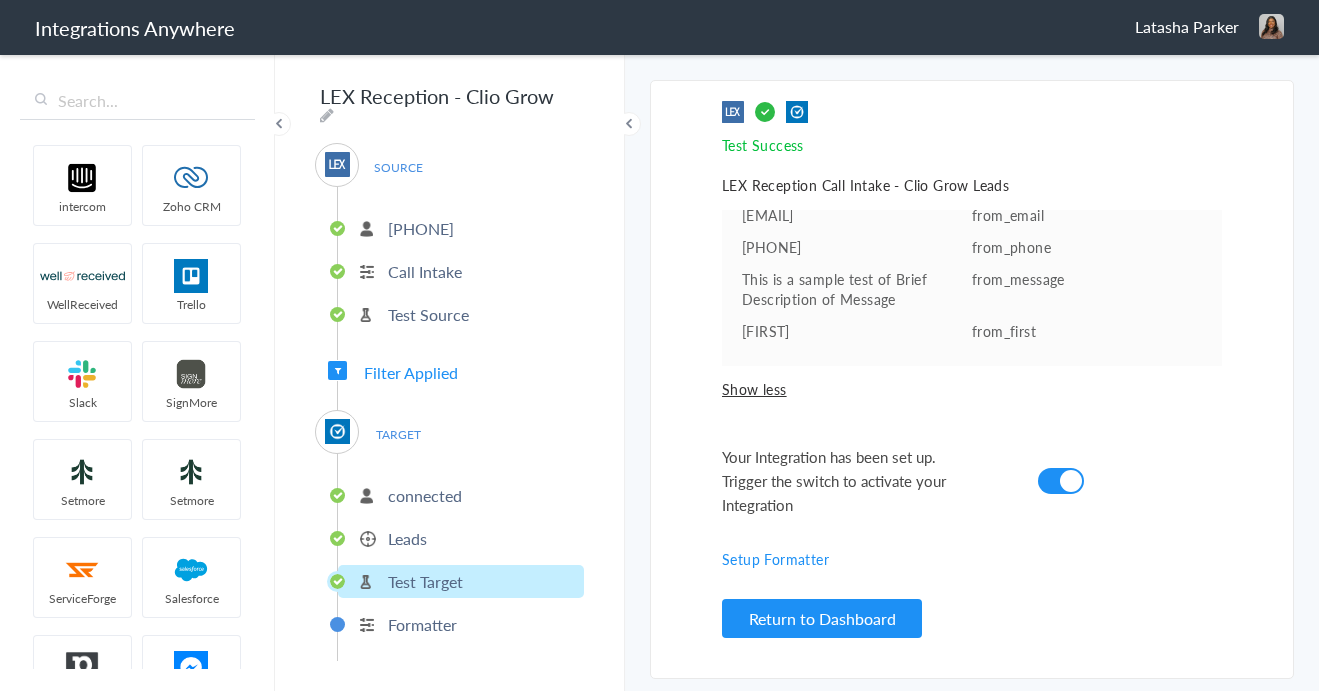 click on "Leads" at bounding box center (407, 538) 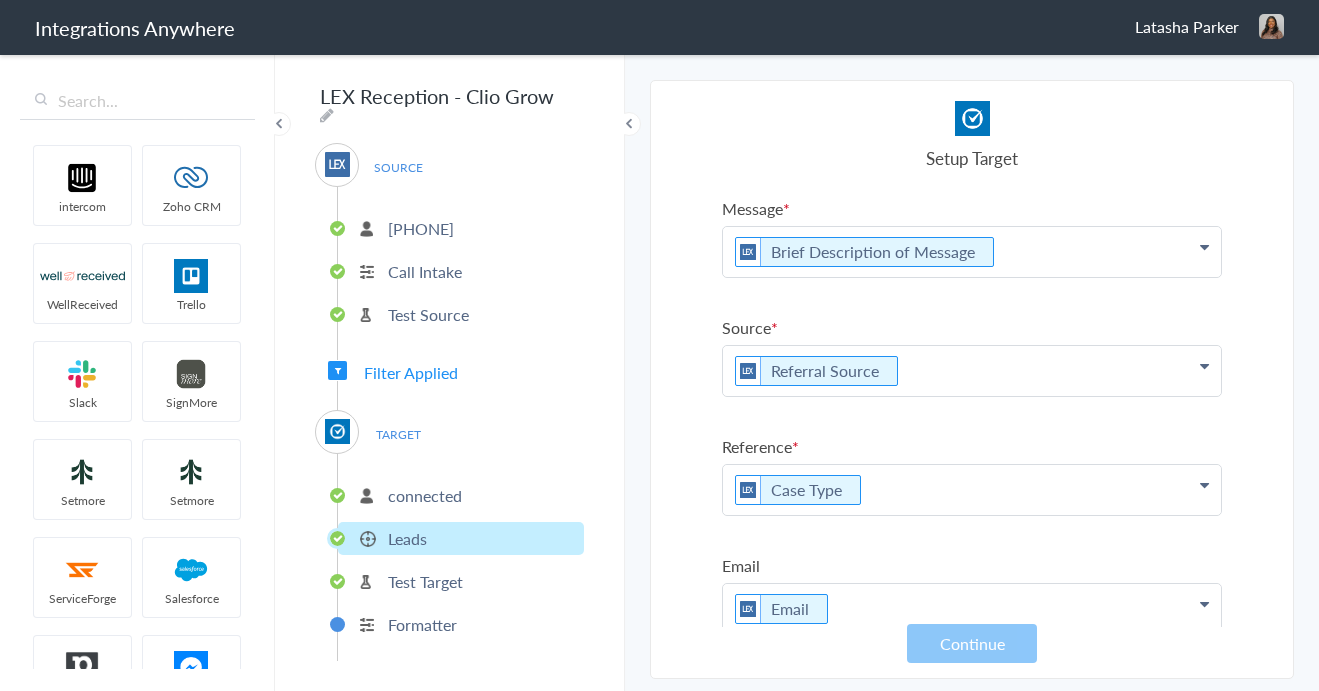 scroll, scrollTop: 243, scrollLeft: 0, axis: vertical 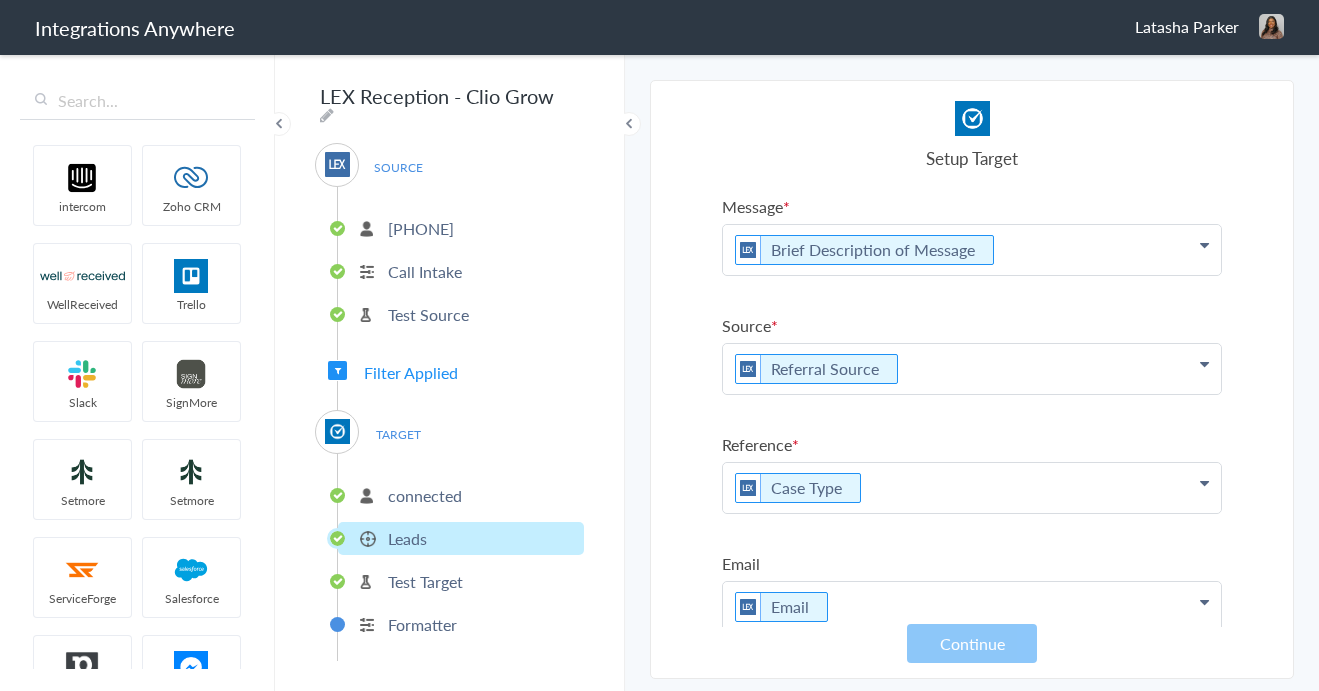 click on "TARGET" at bounding box center (398, 434) 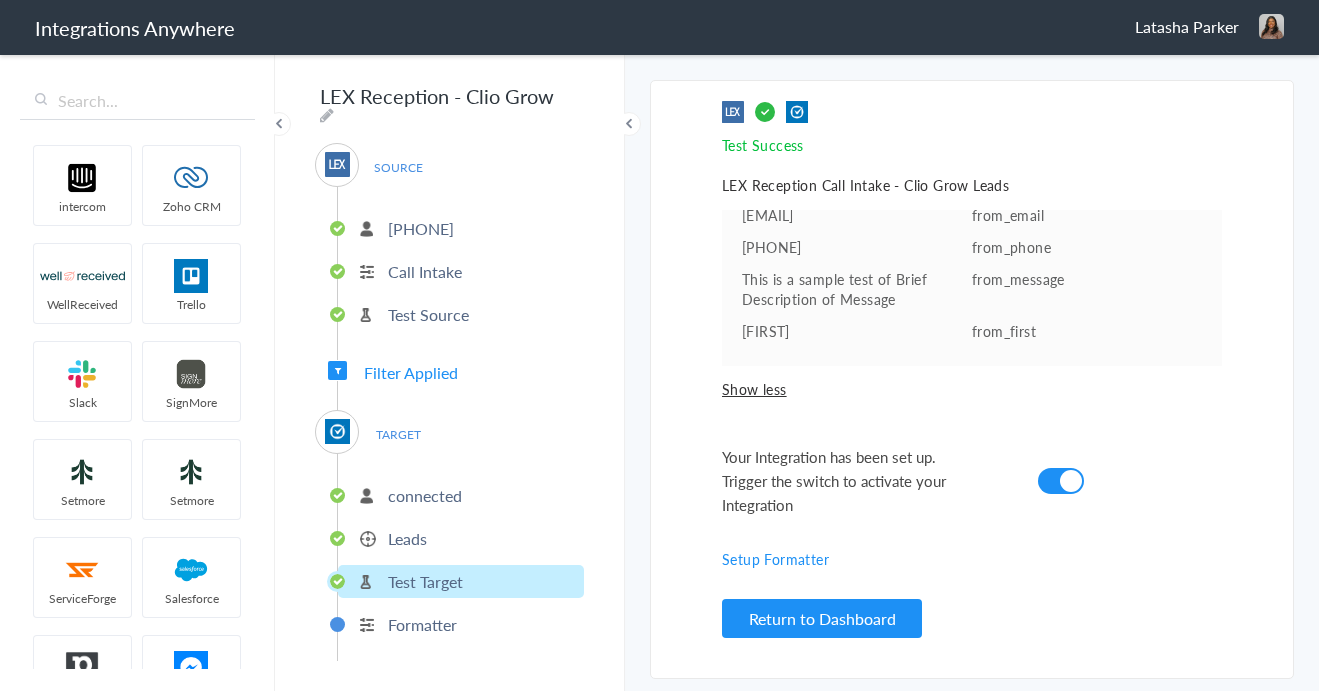 scroll, scrollTop: 15, scrollLeft: 0, axis: vertical 